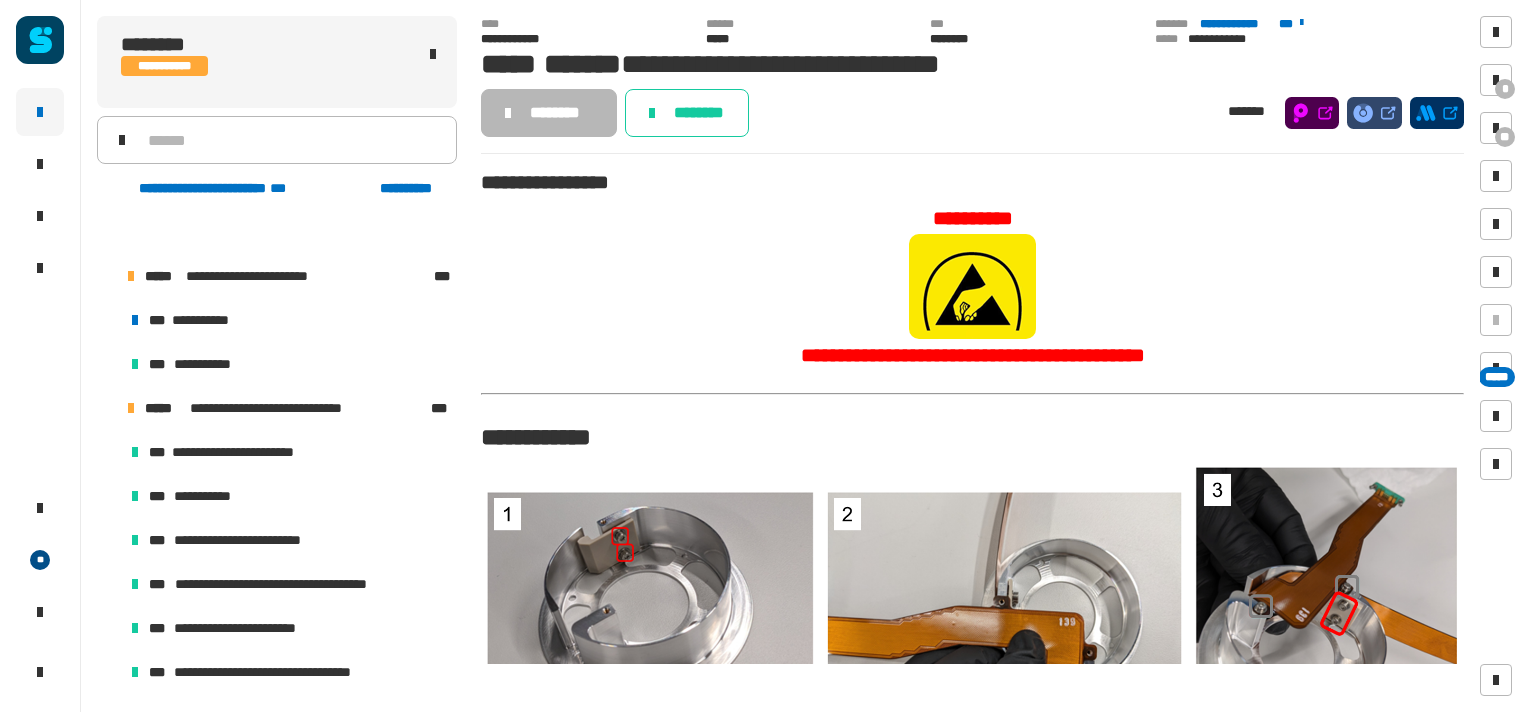 scroll, scrollTop: 0, scrollLeft: 0, axis: both 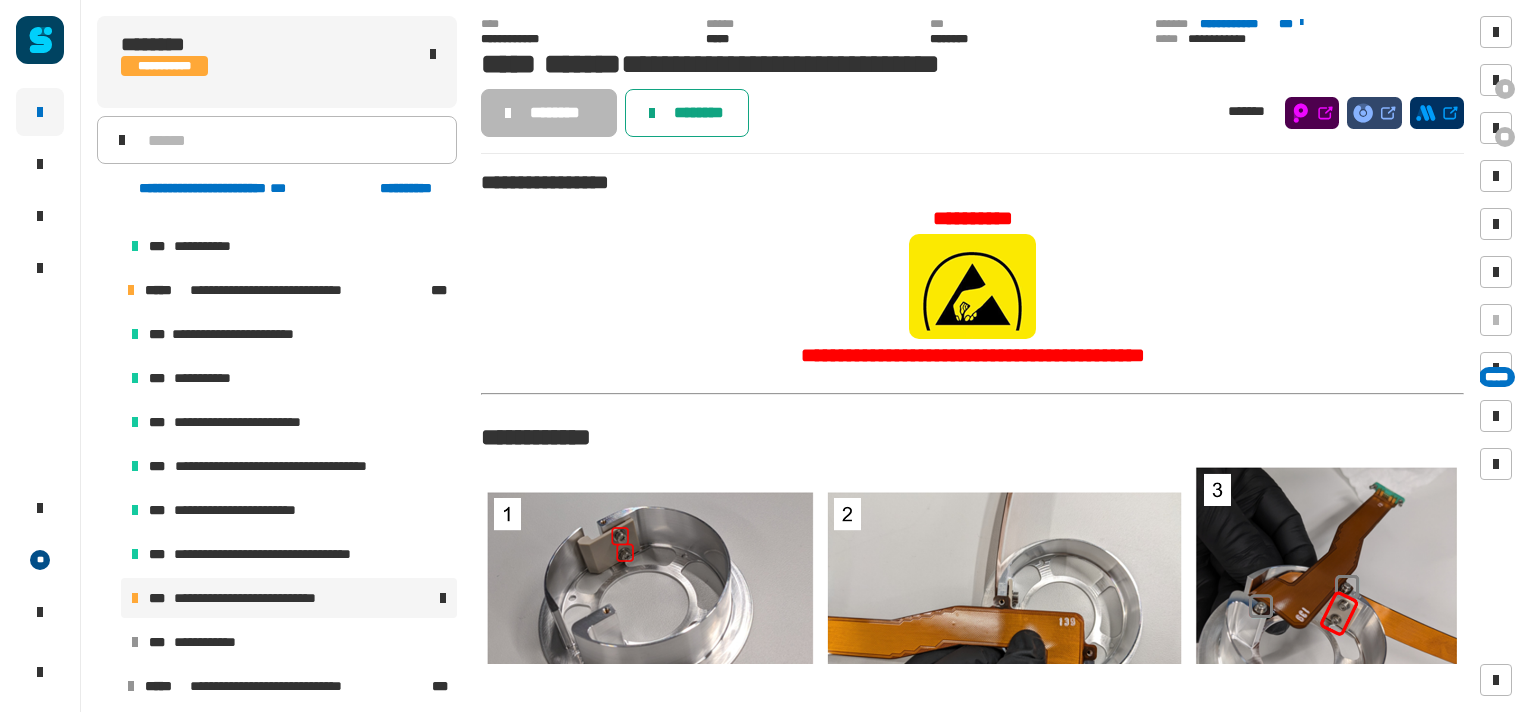 click on "********" 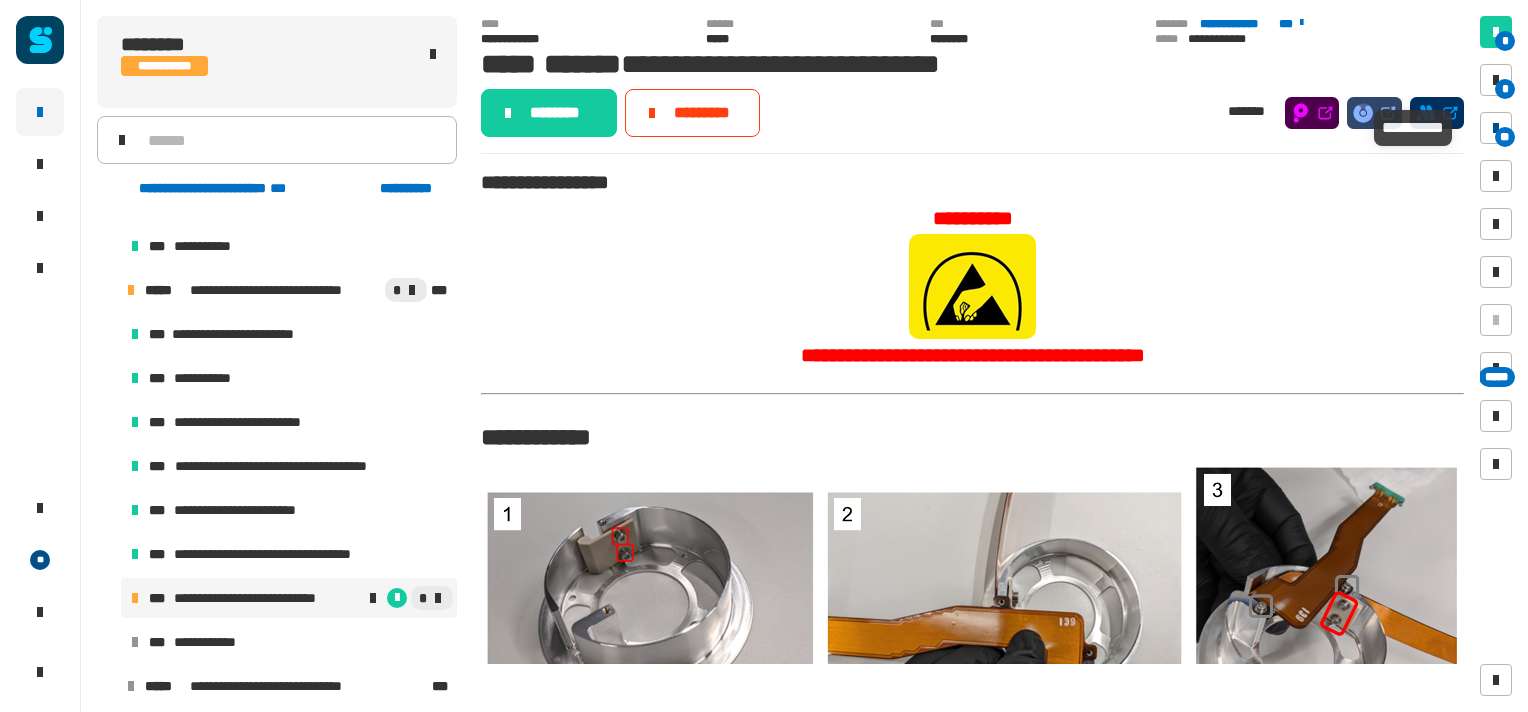click at bounding box center (1496, 128) 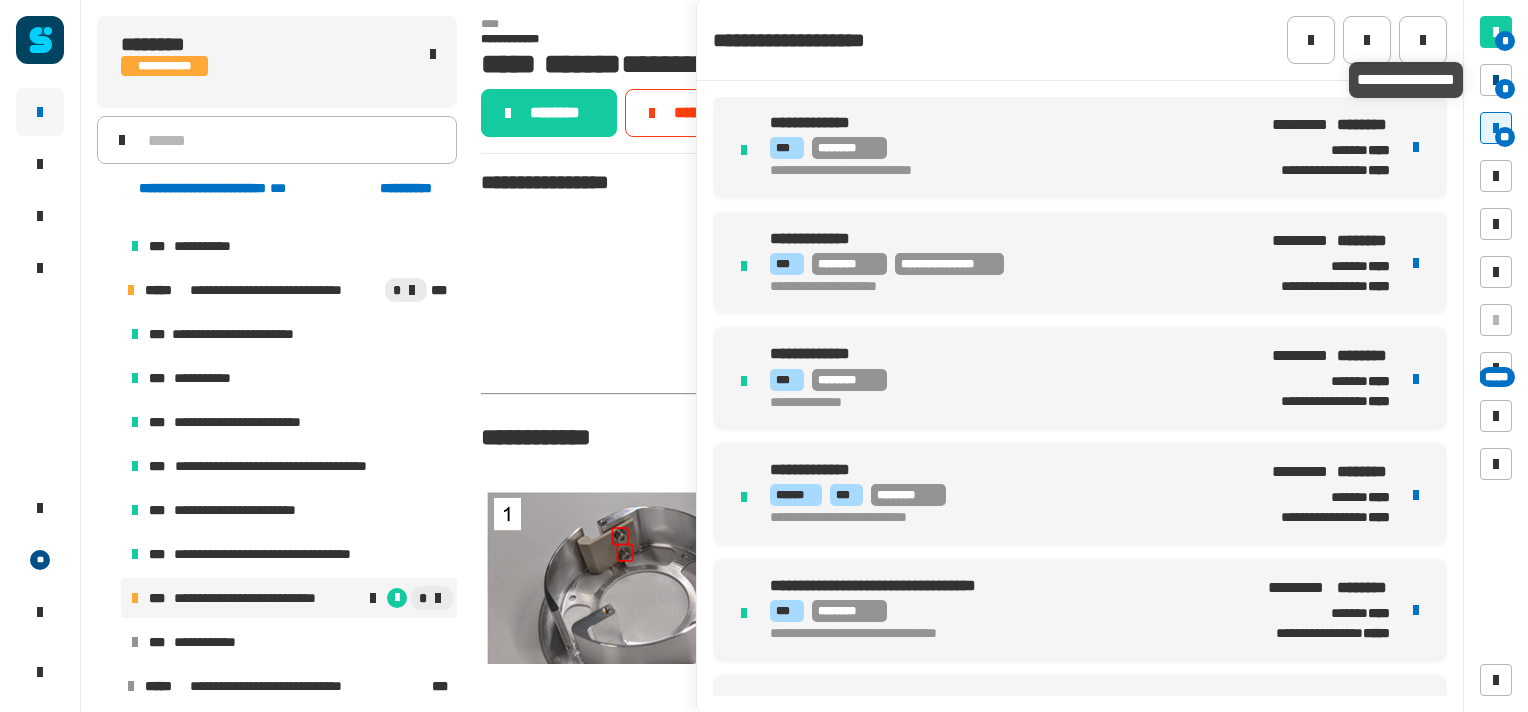 click at bounding box center [1496, 80] 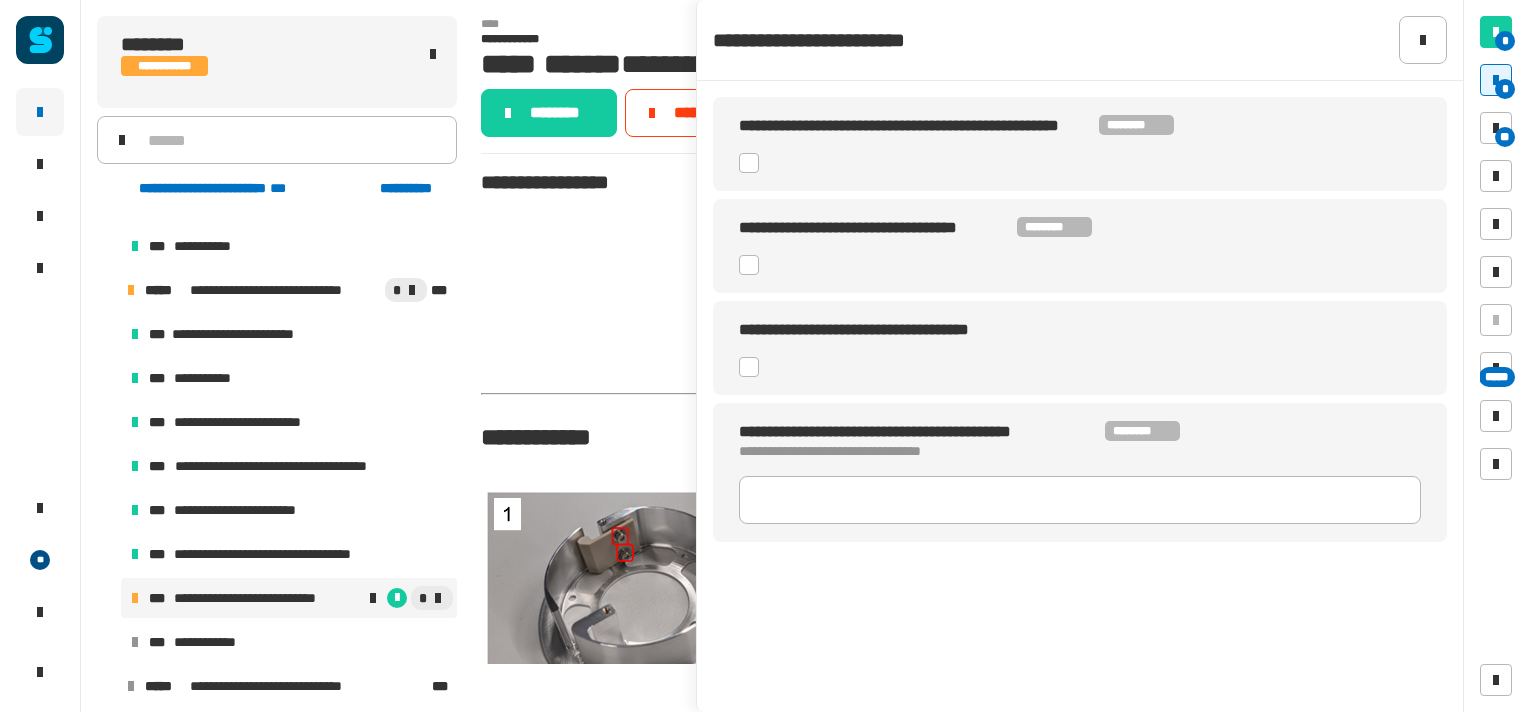 click 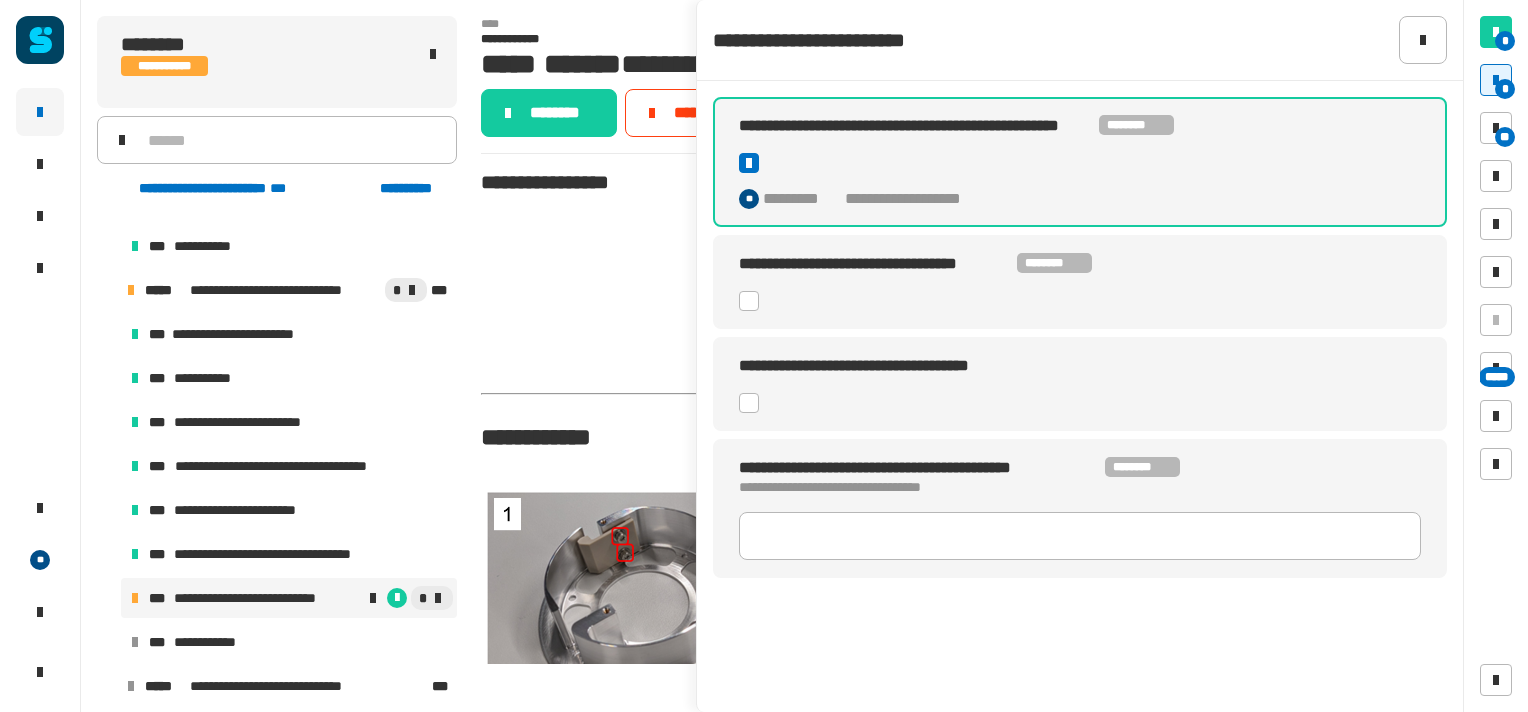click 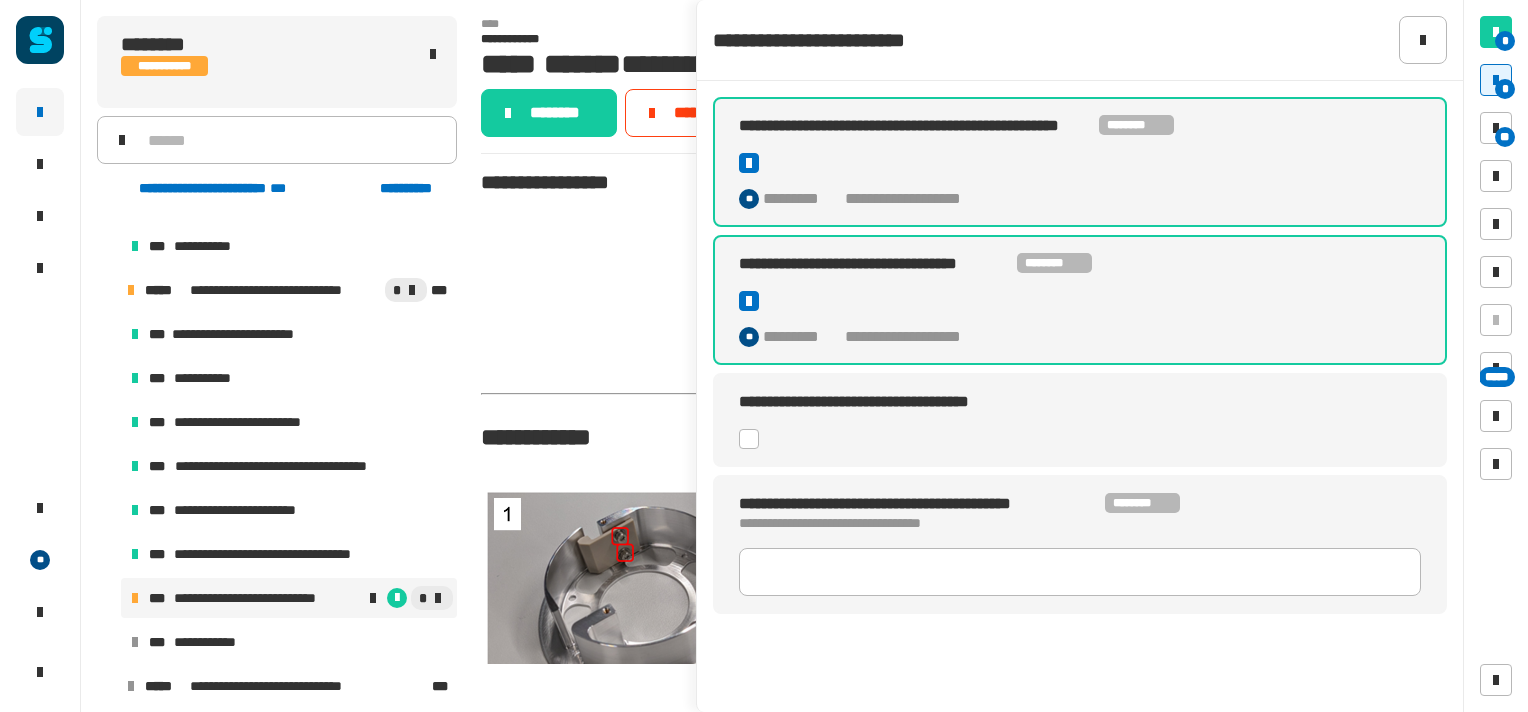 click 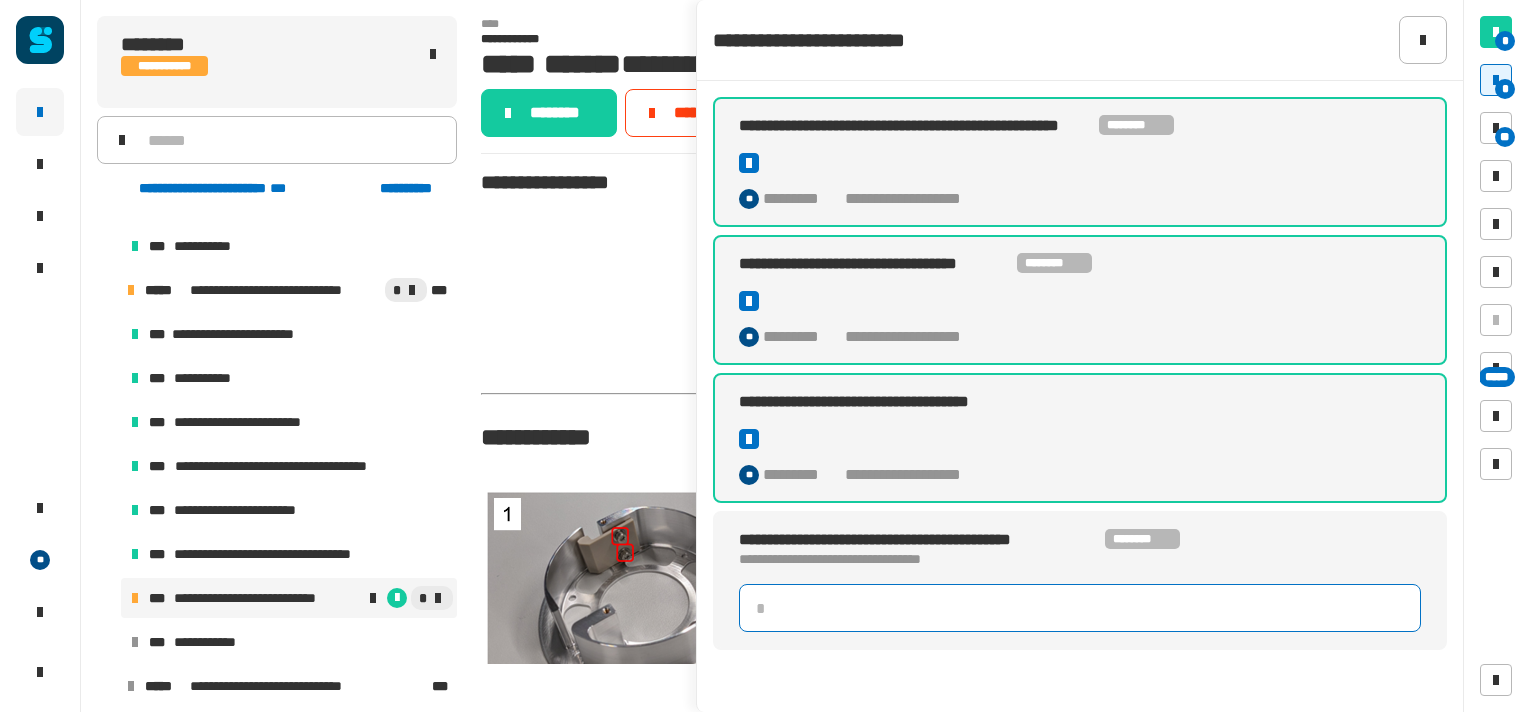 click 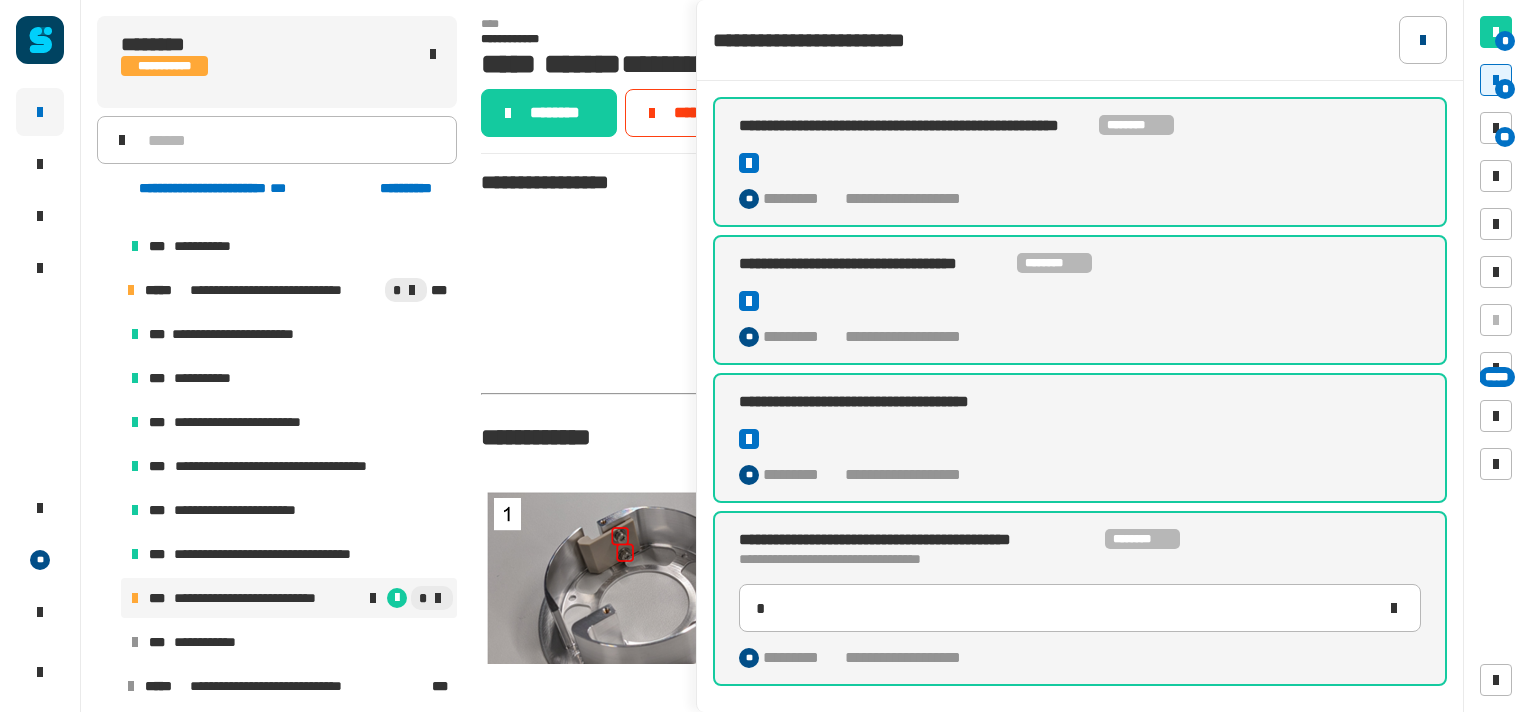 click 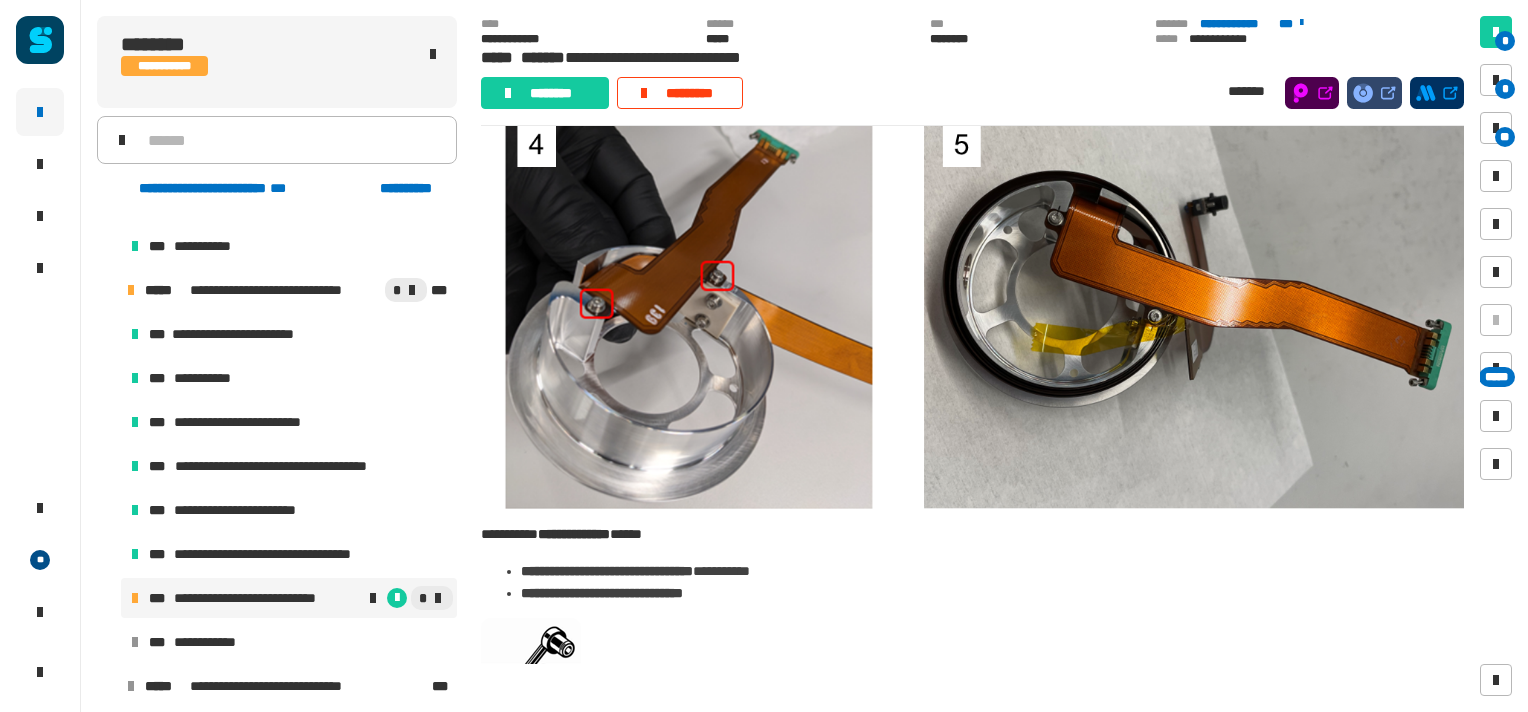 scroll, scrollTop: 1135, scrollLeft: 0, axis: vertical 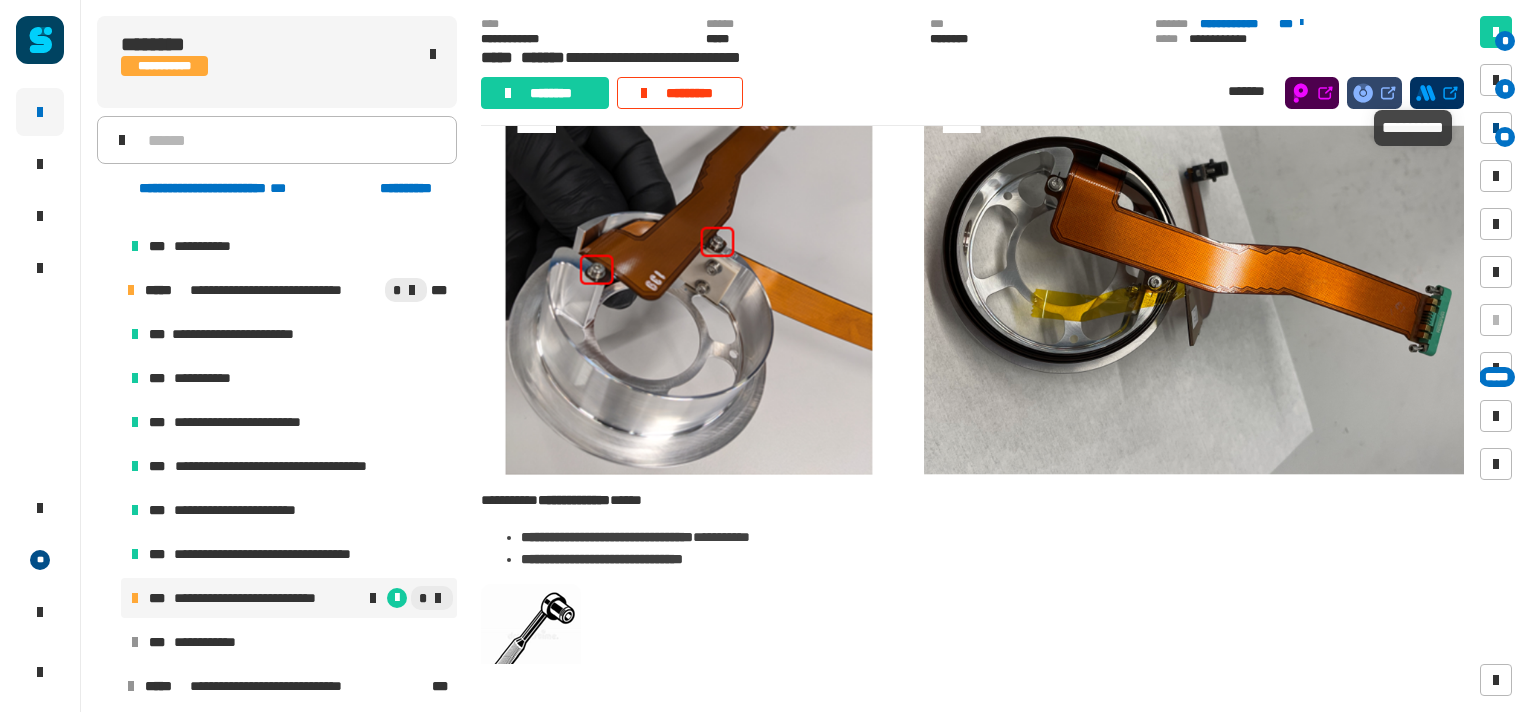 click on "**" at bounding box center [1505, 137] 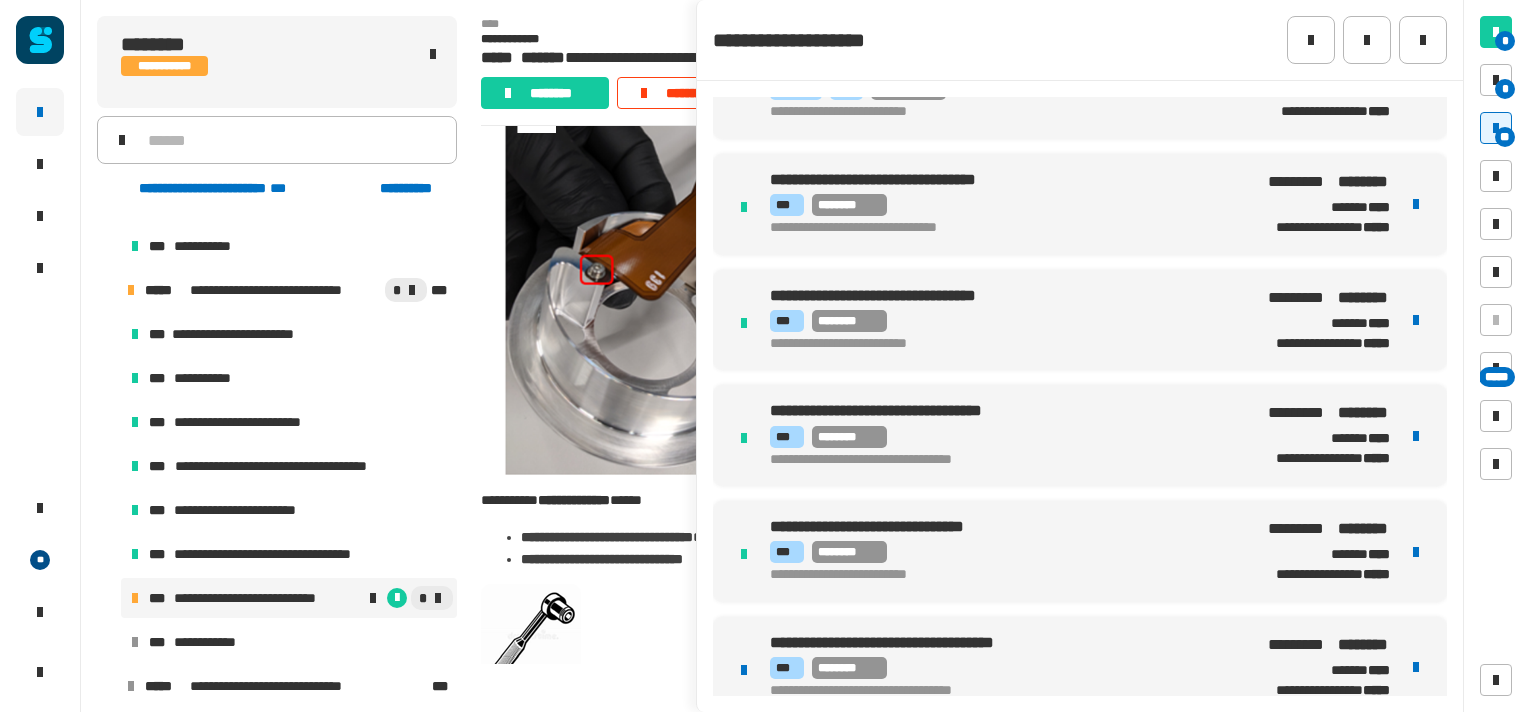 scroll, scrollTop: 770, scrollLeft: 0, axis: vertical 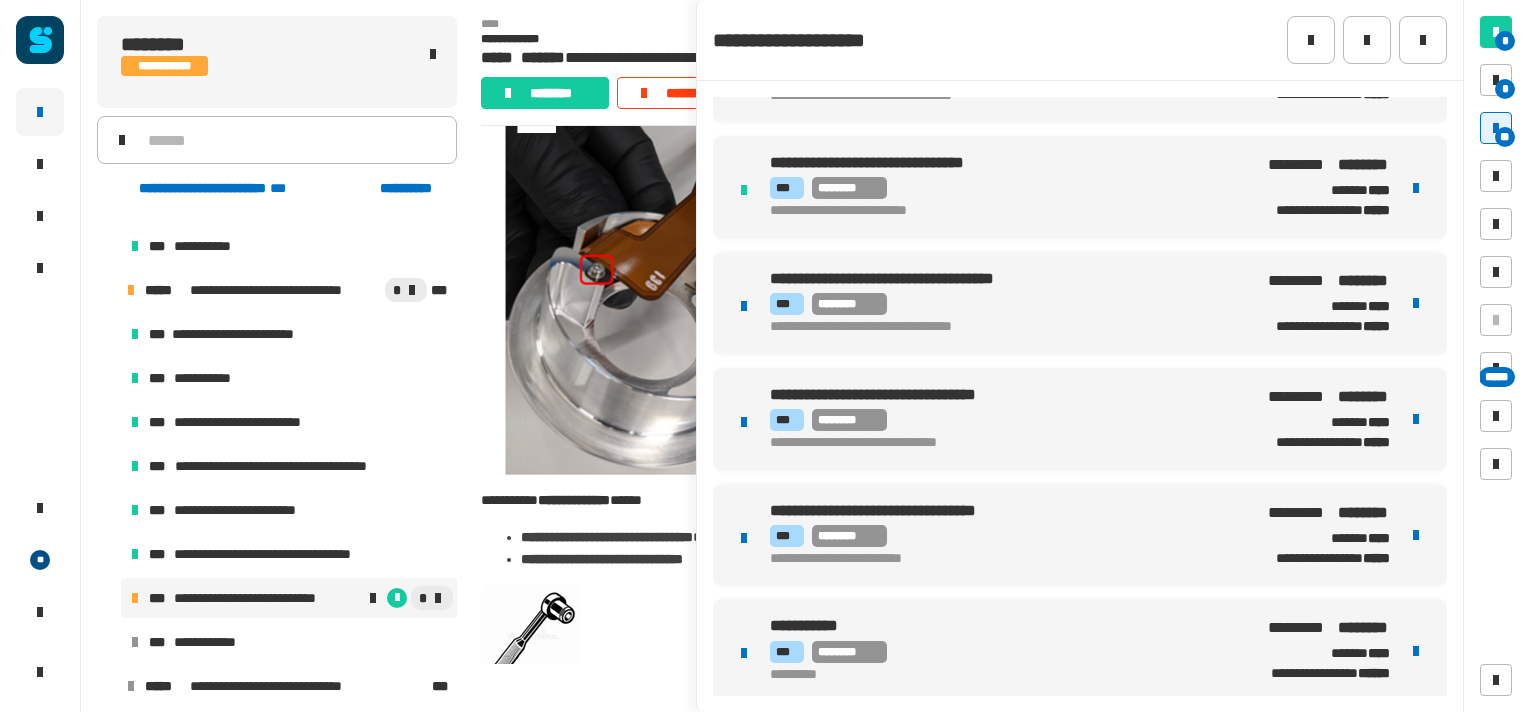 click on "*** ********" at bounding box center [1001, 304] 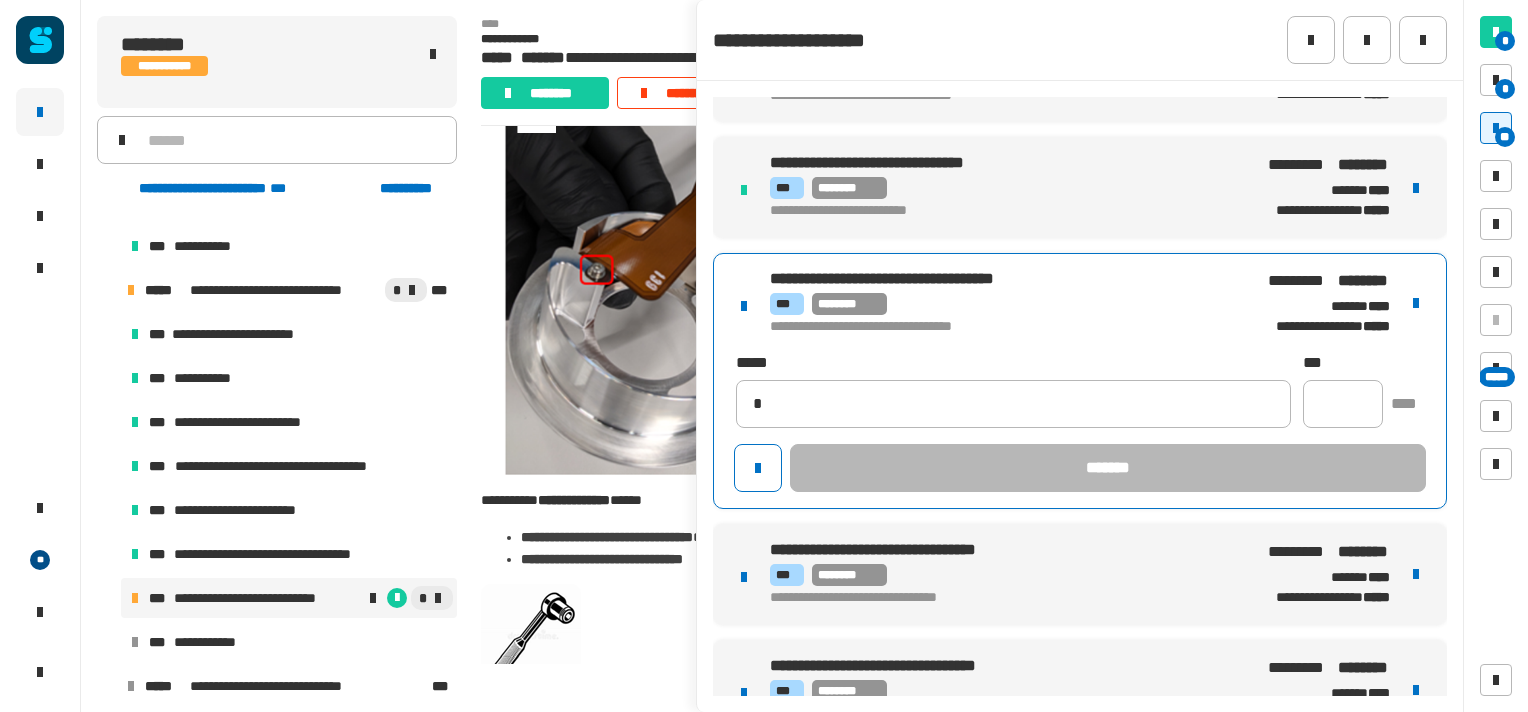 type on "**********" 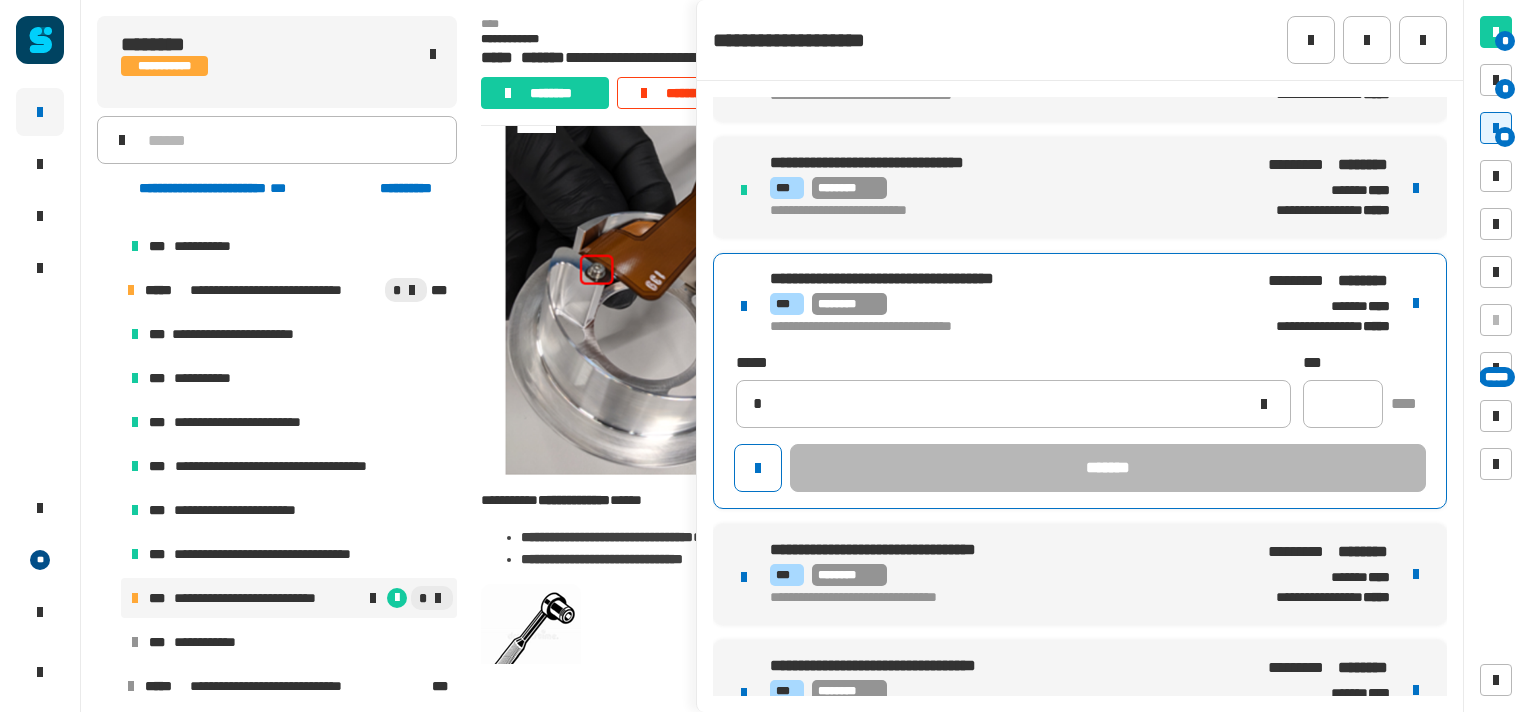 type 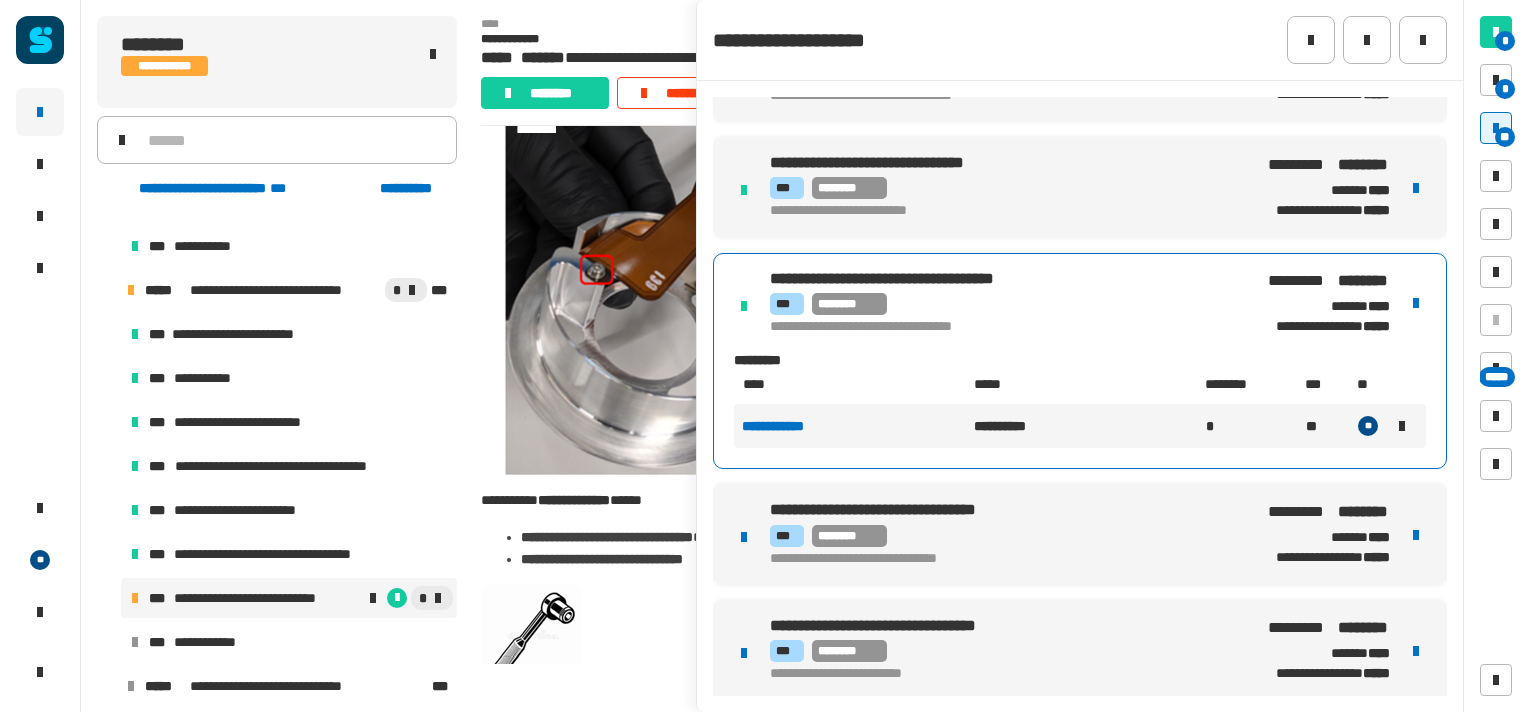 click on "**********" at bounding box center (1080, 534) 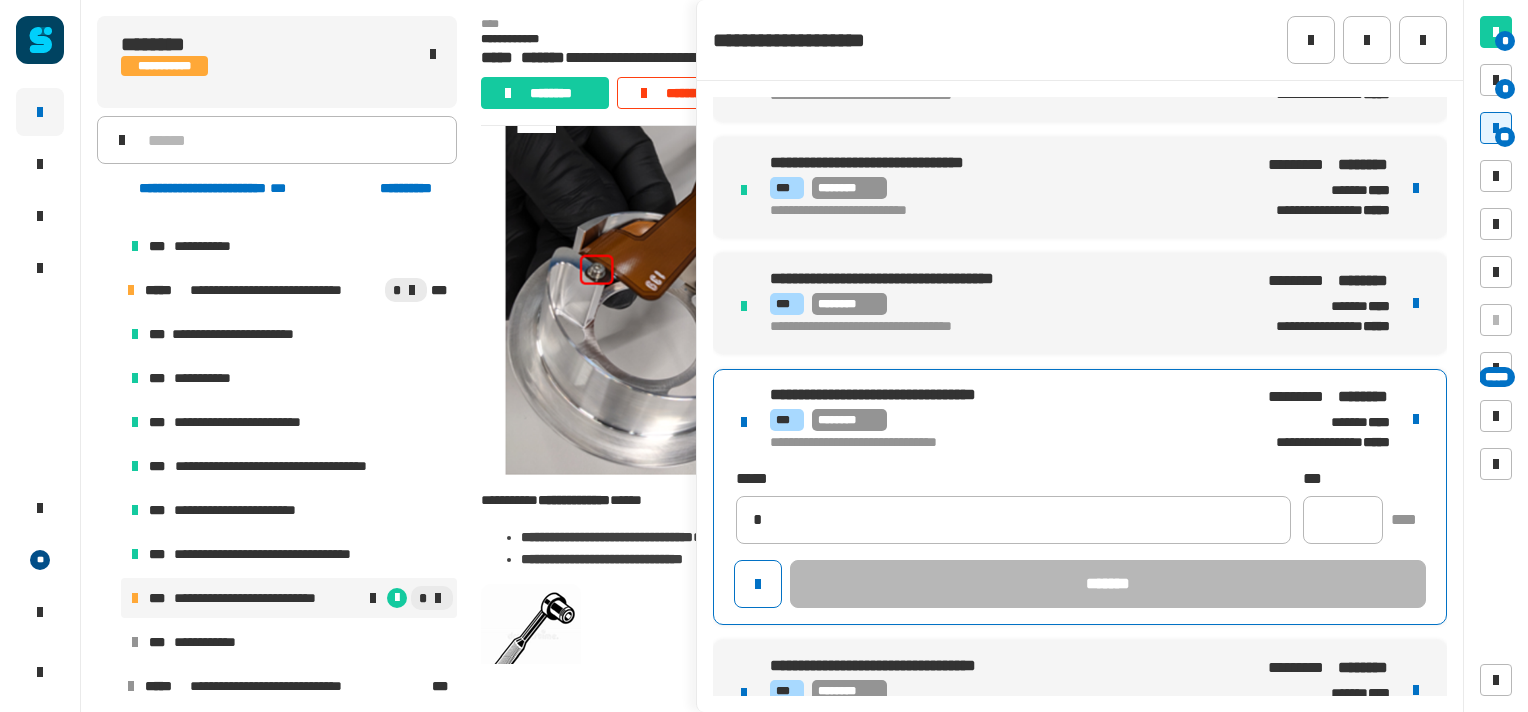 type on "**********" 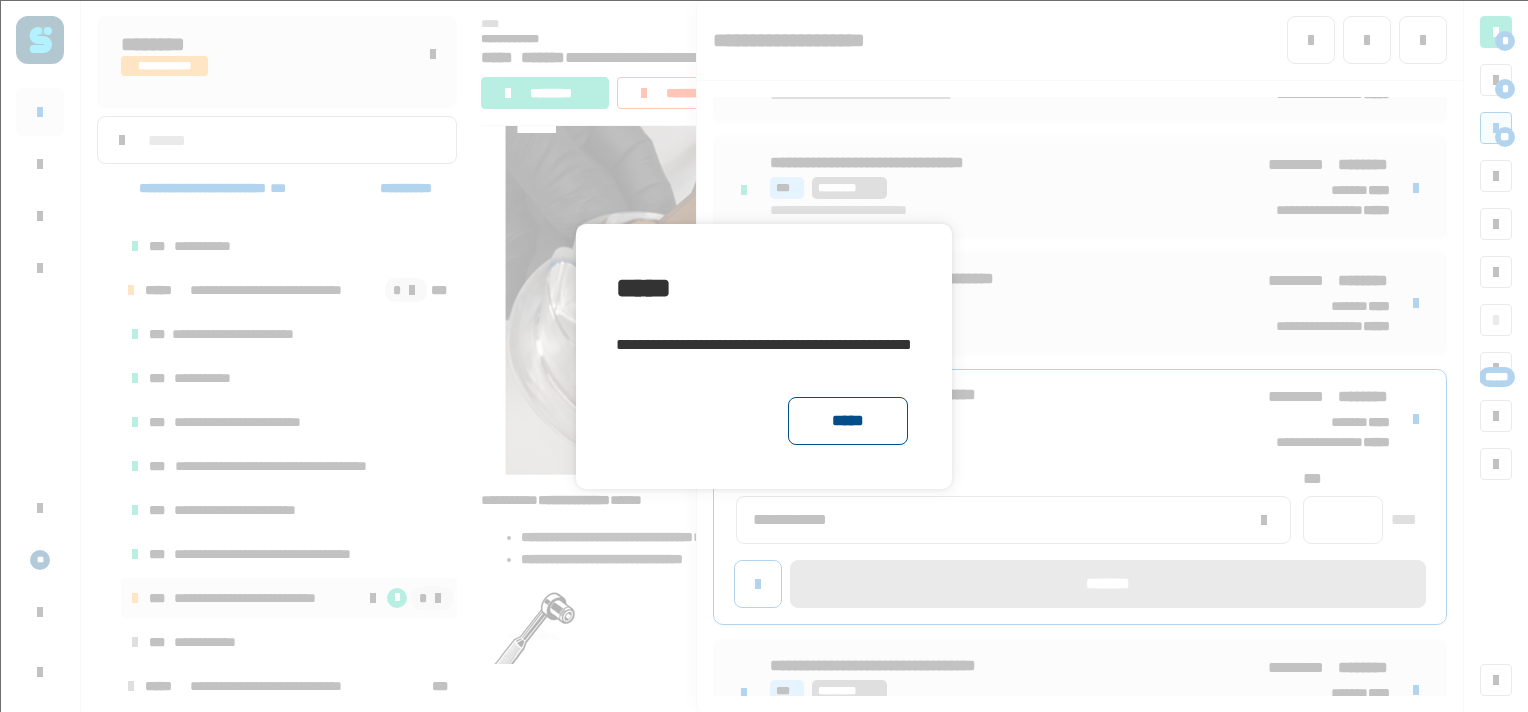 click on "*****" 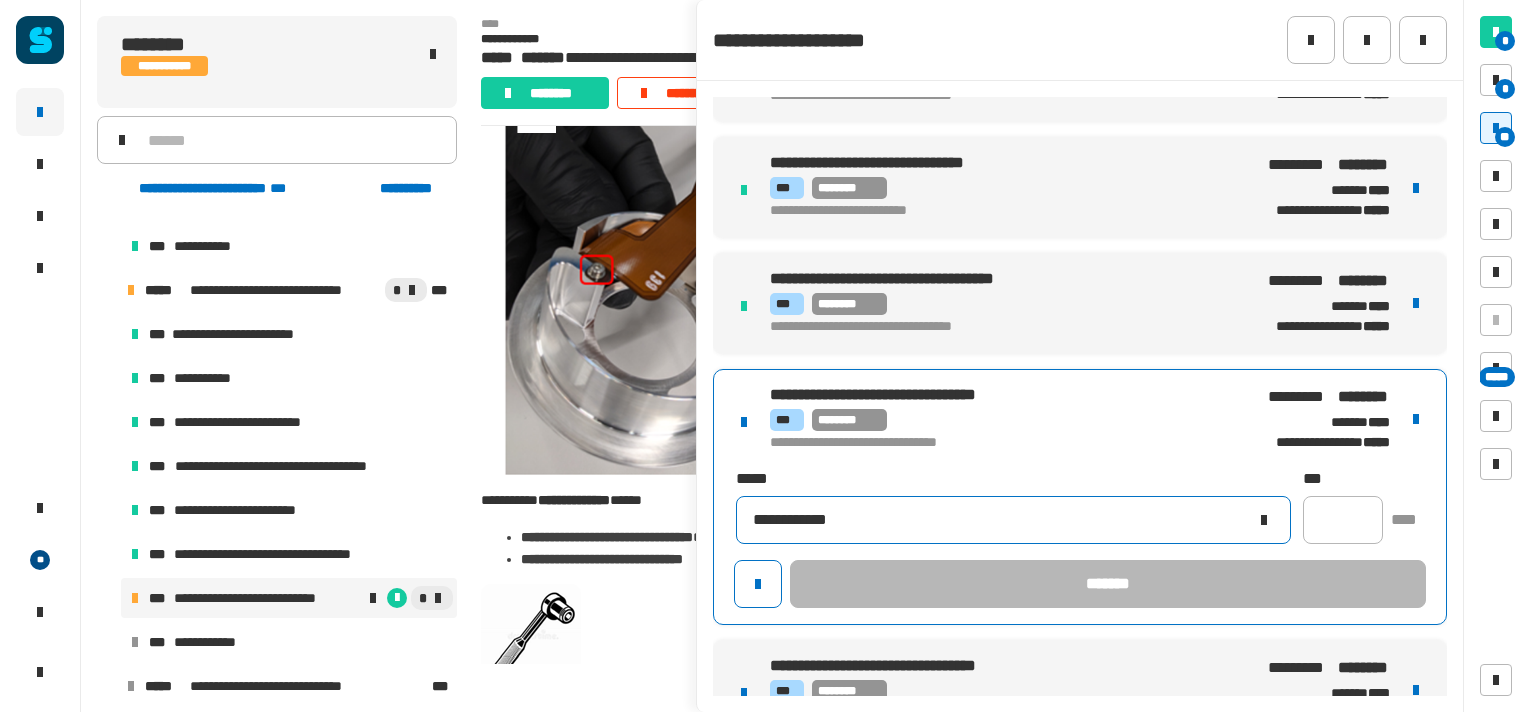 click 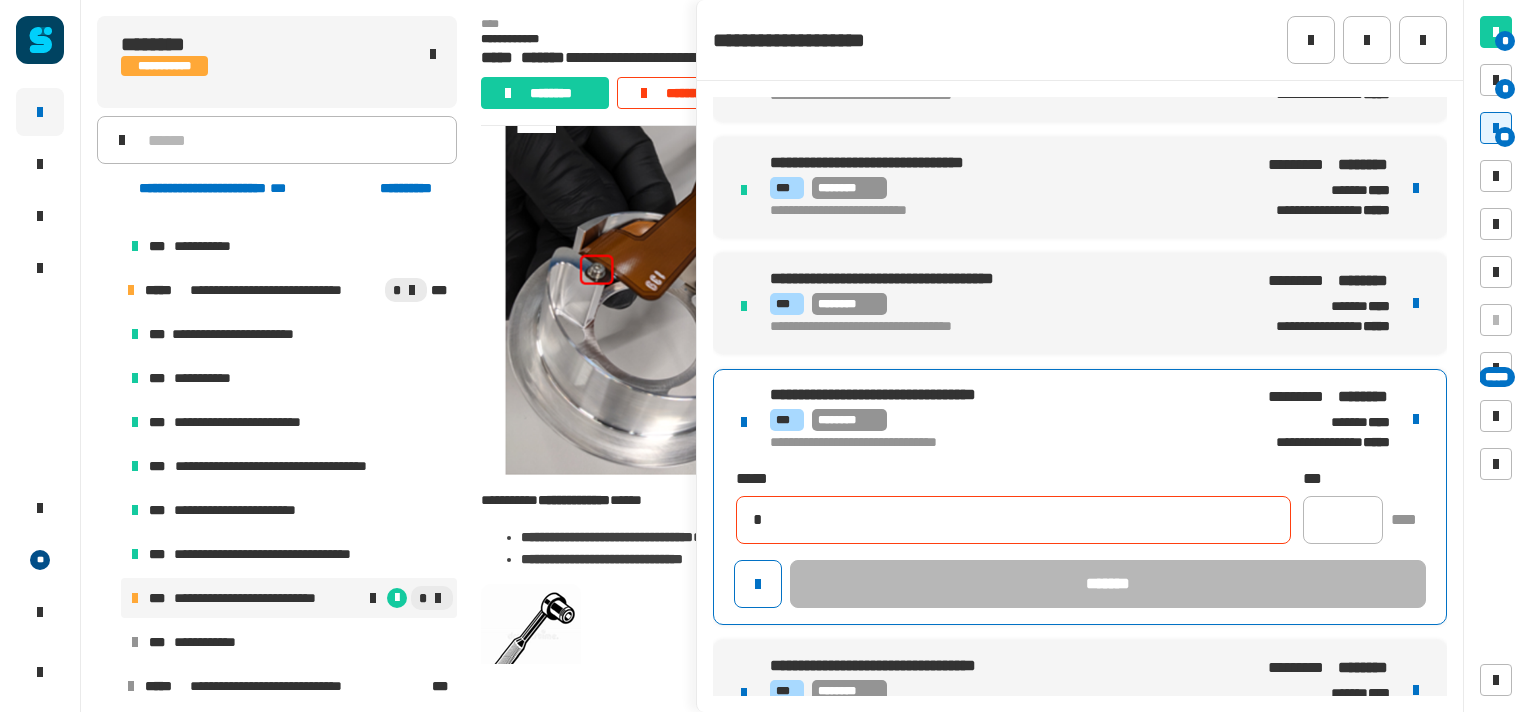 type on "**********" 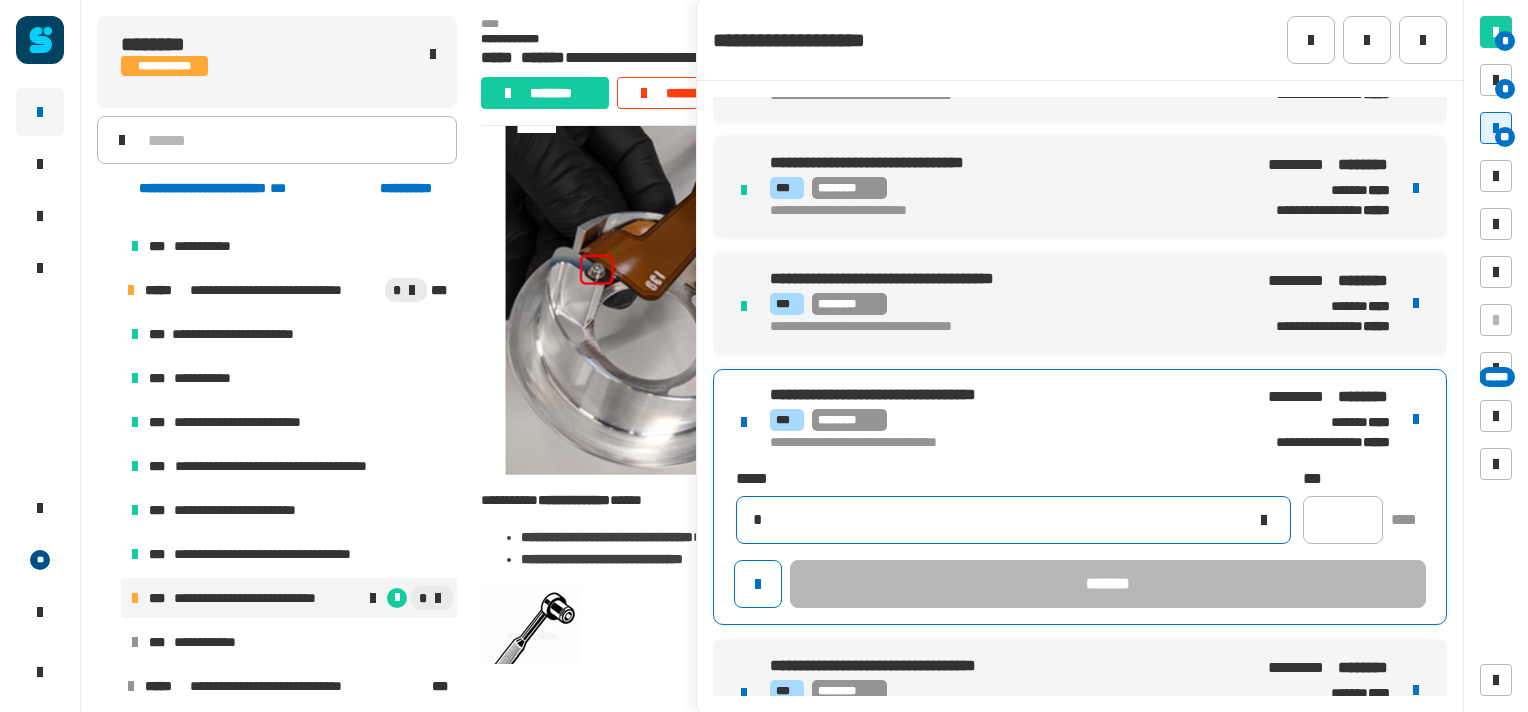 type 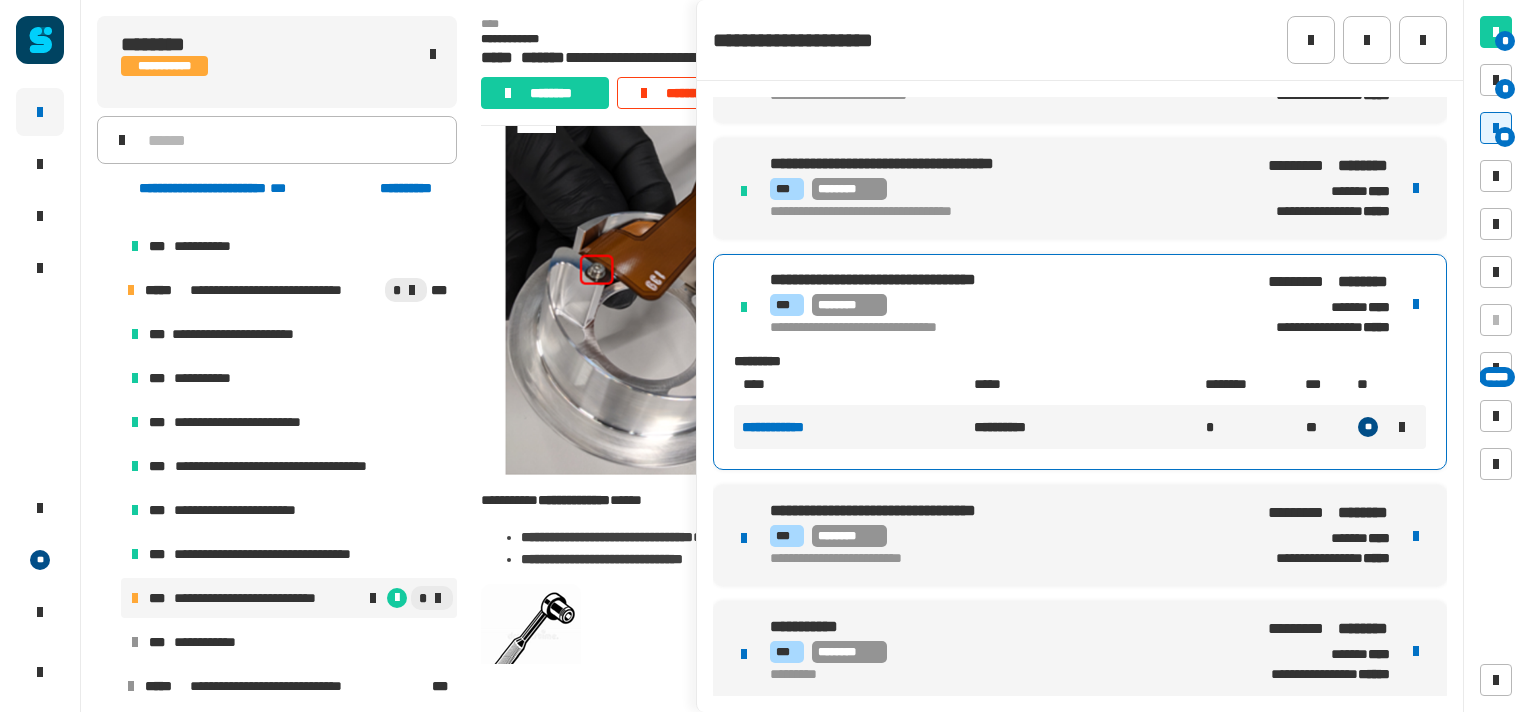 scroll, scrollTop: 922, scrollLeft: 0, axis: vertical 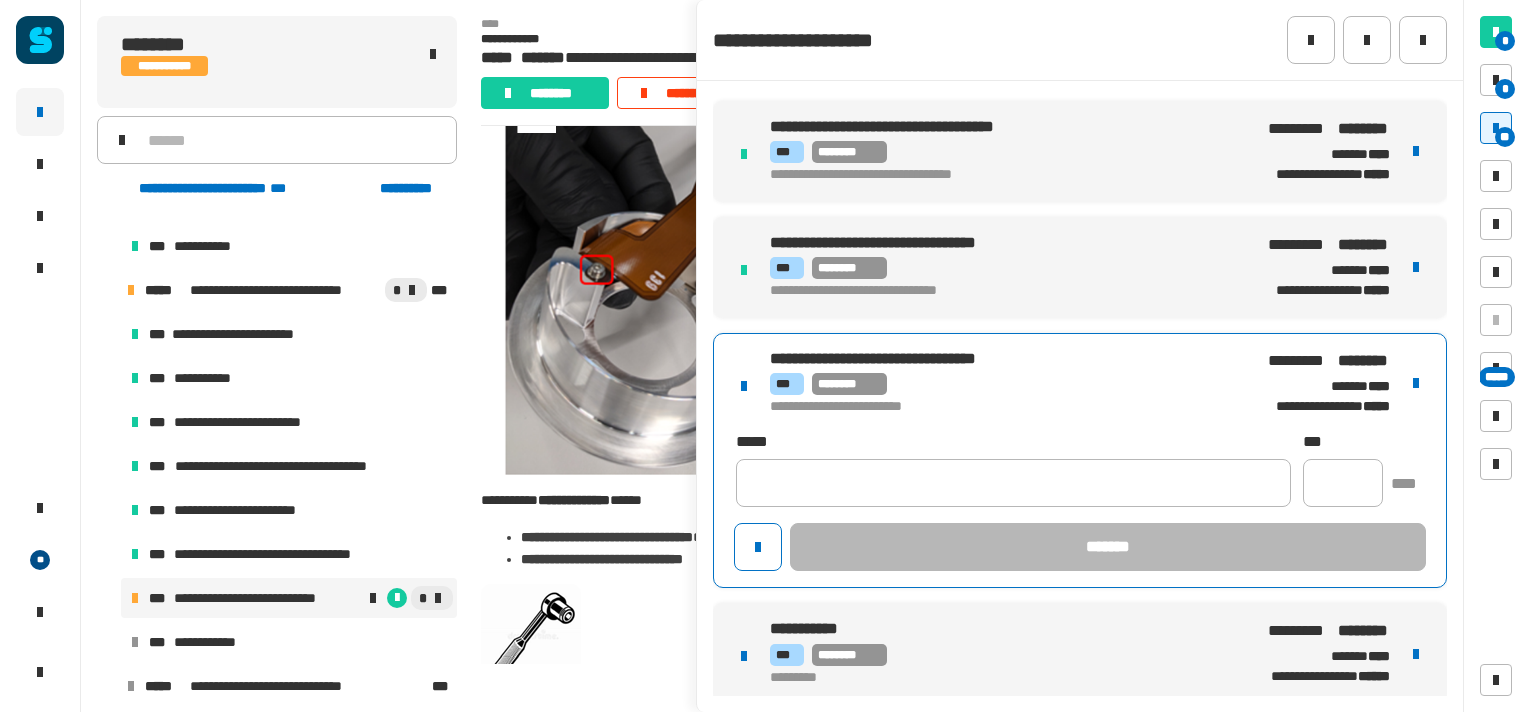 click on "**********" at bounding box center (1080, 461) 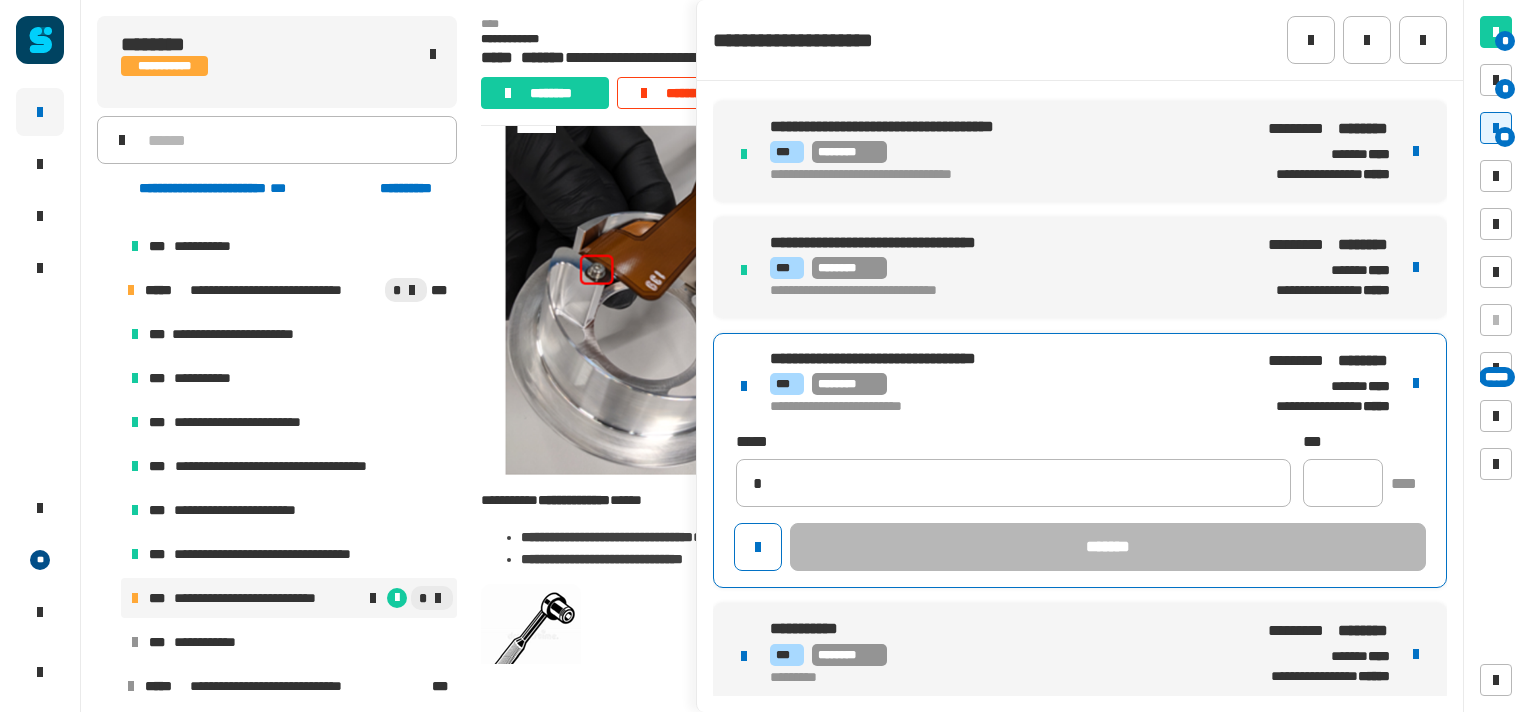 type on "**********" 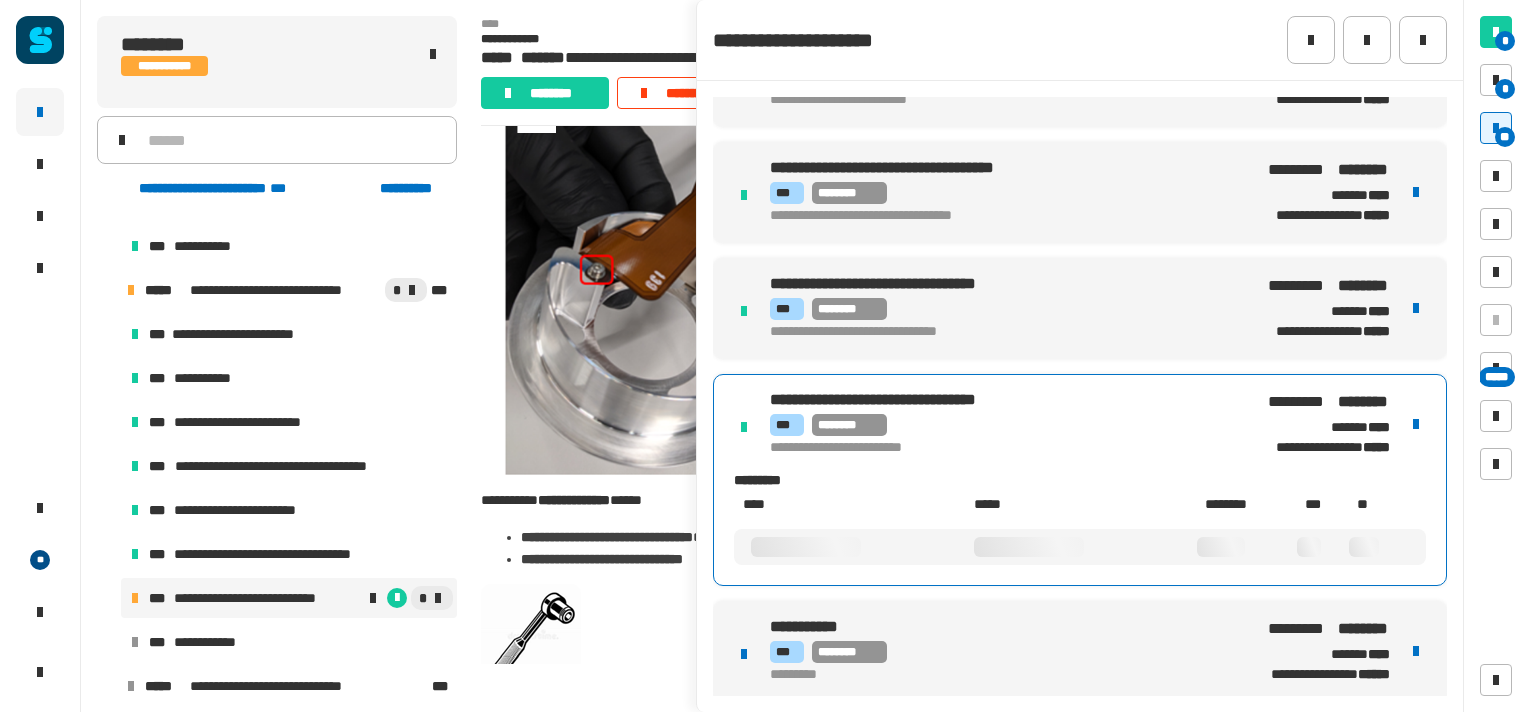 scroll, scrollTop: 885, scrollLeft: 0, axis: vertical 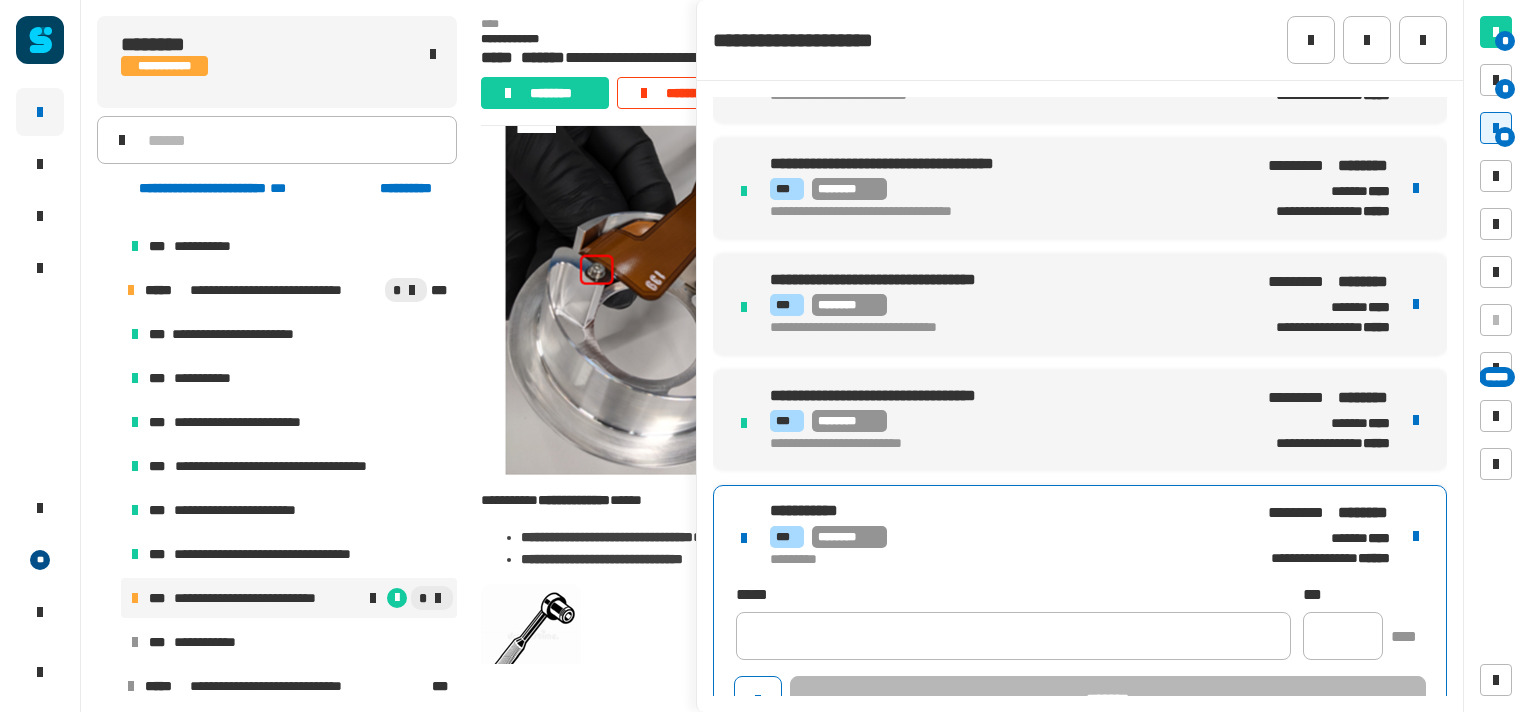 click on "**********" at bounding box center (1080, 613) 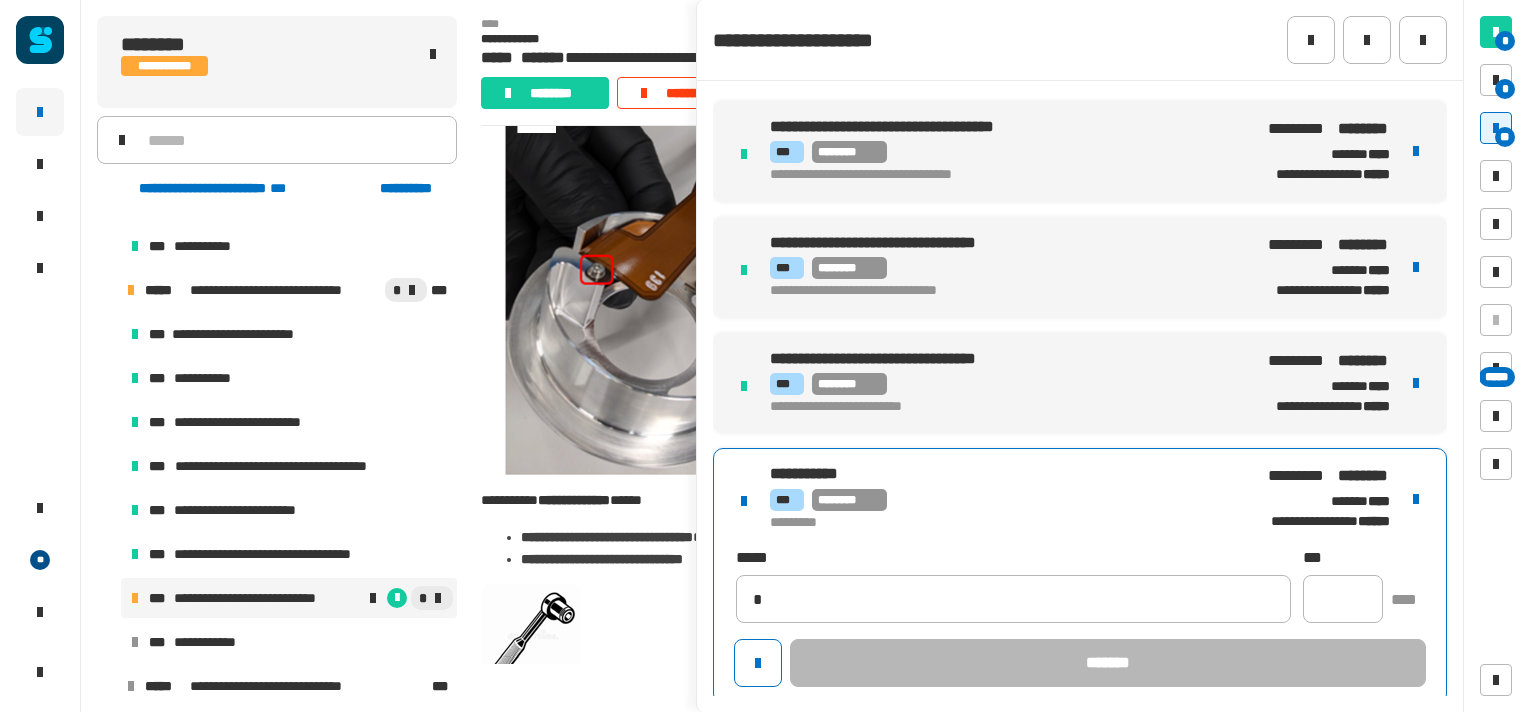 type on "**********" 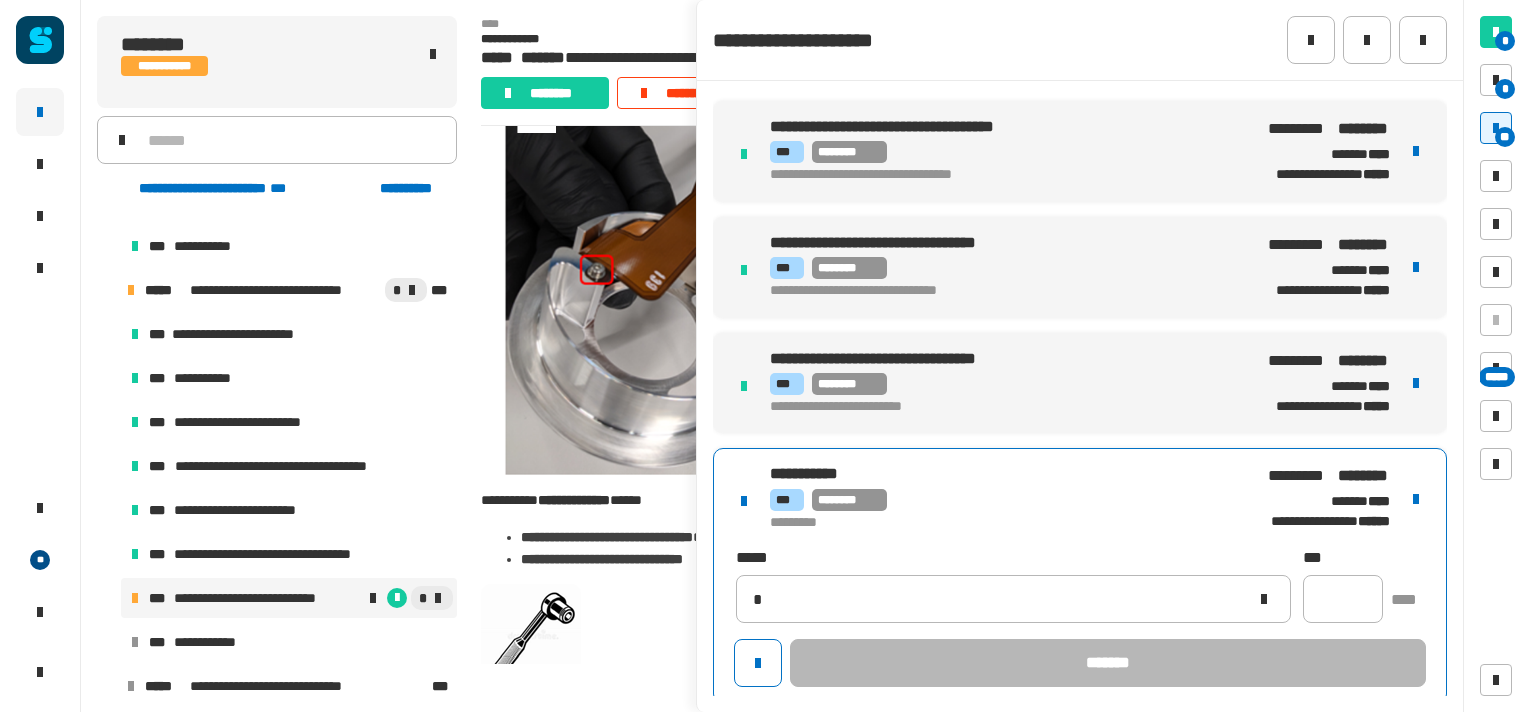 type 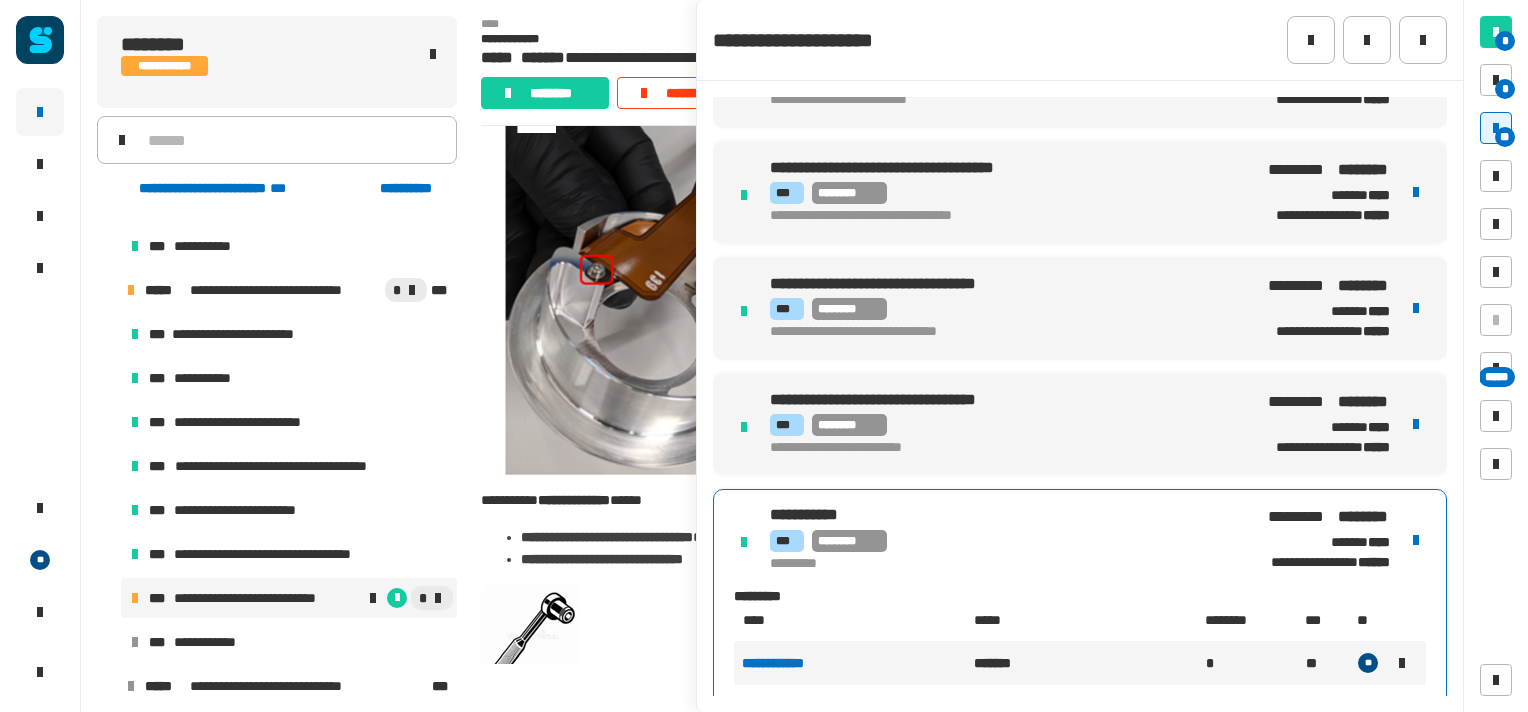 scroll, scrollTop: 885, scrollLeft: 0, axis: vertical 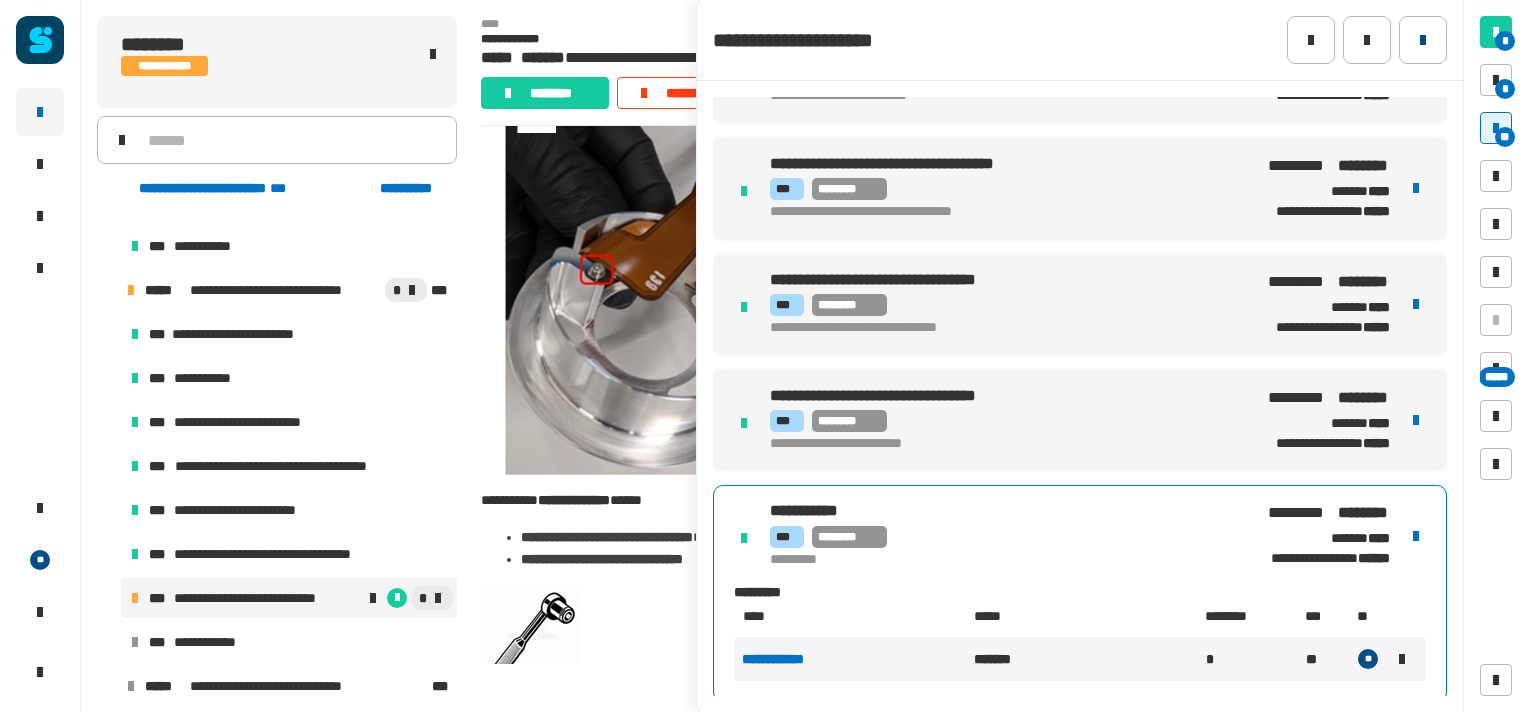 click 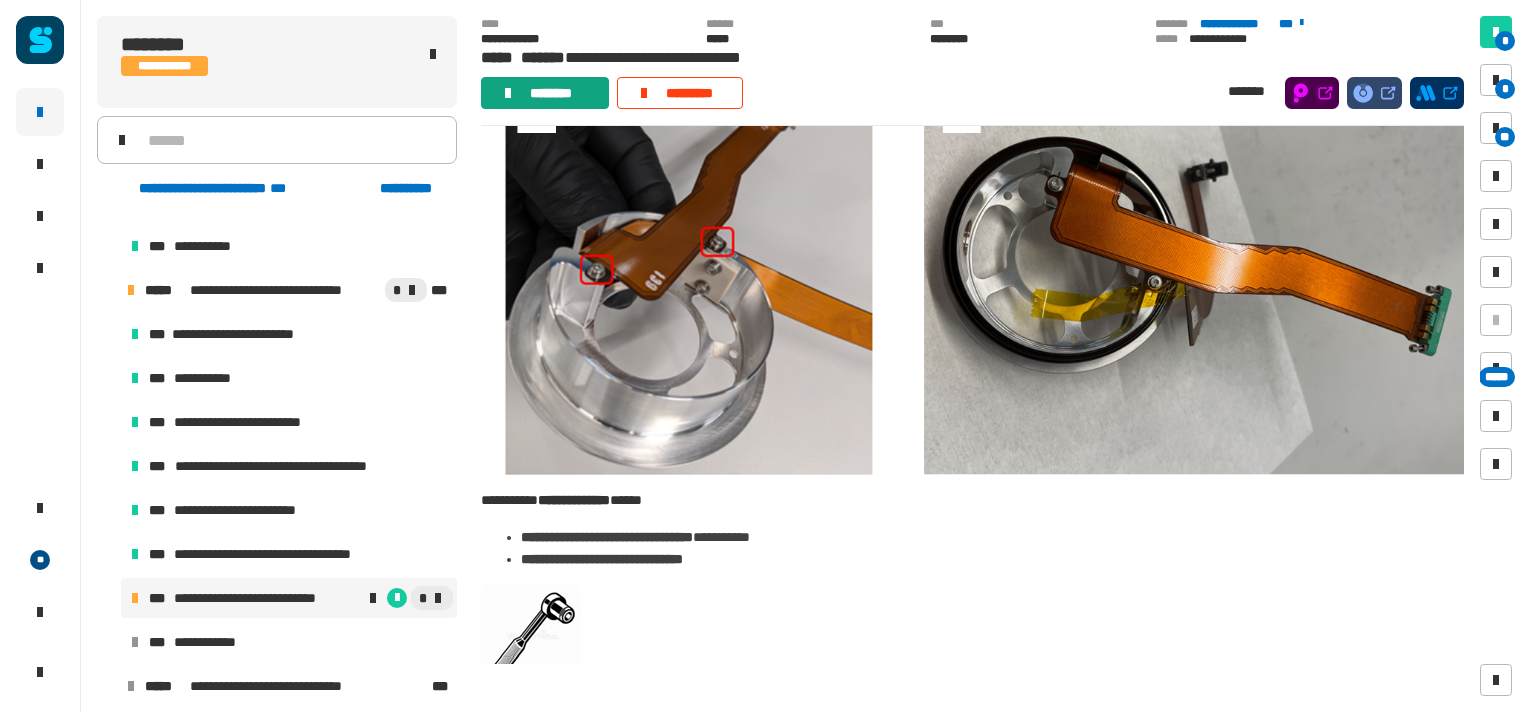 click on "********" 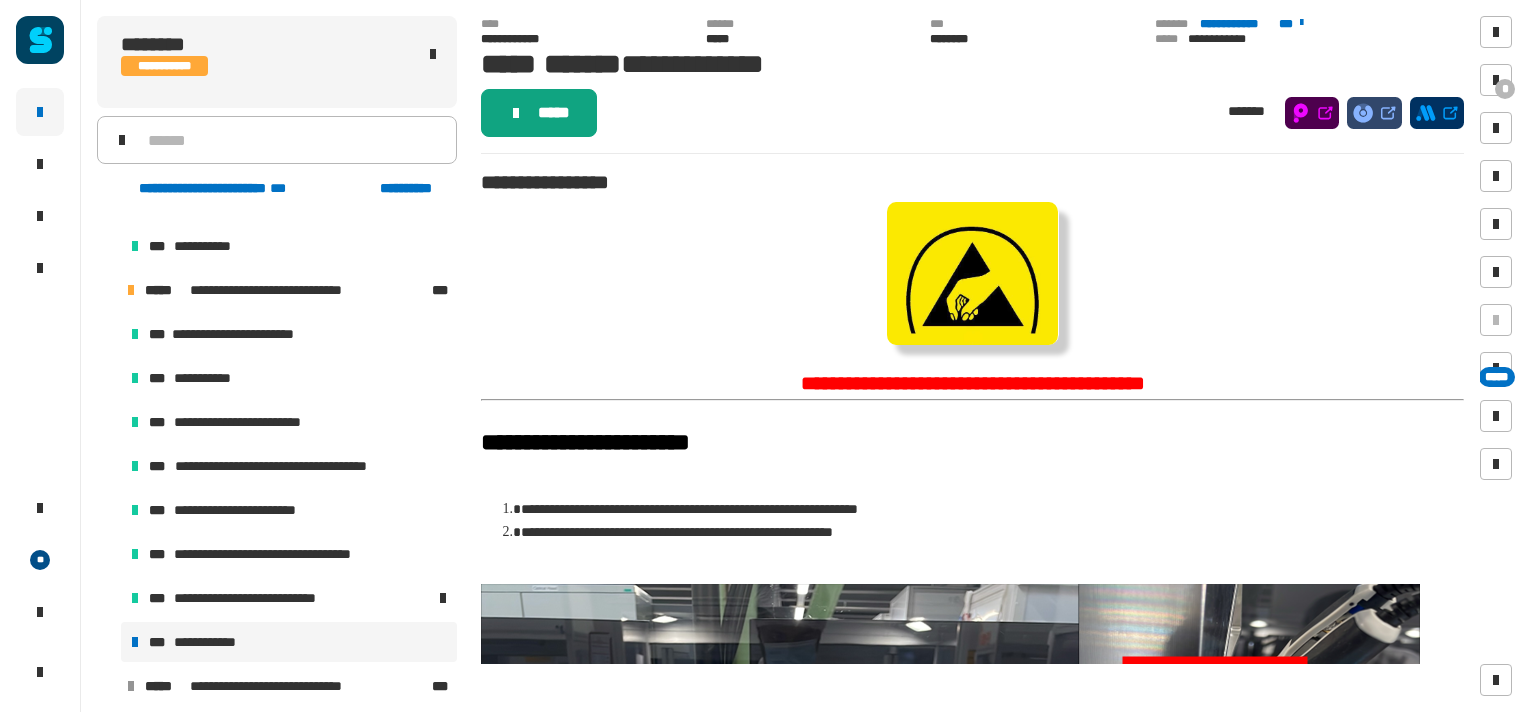 click on "*****" 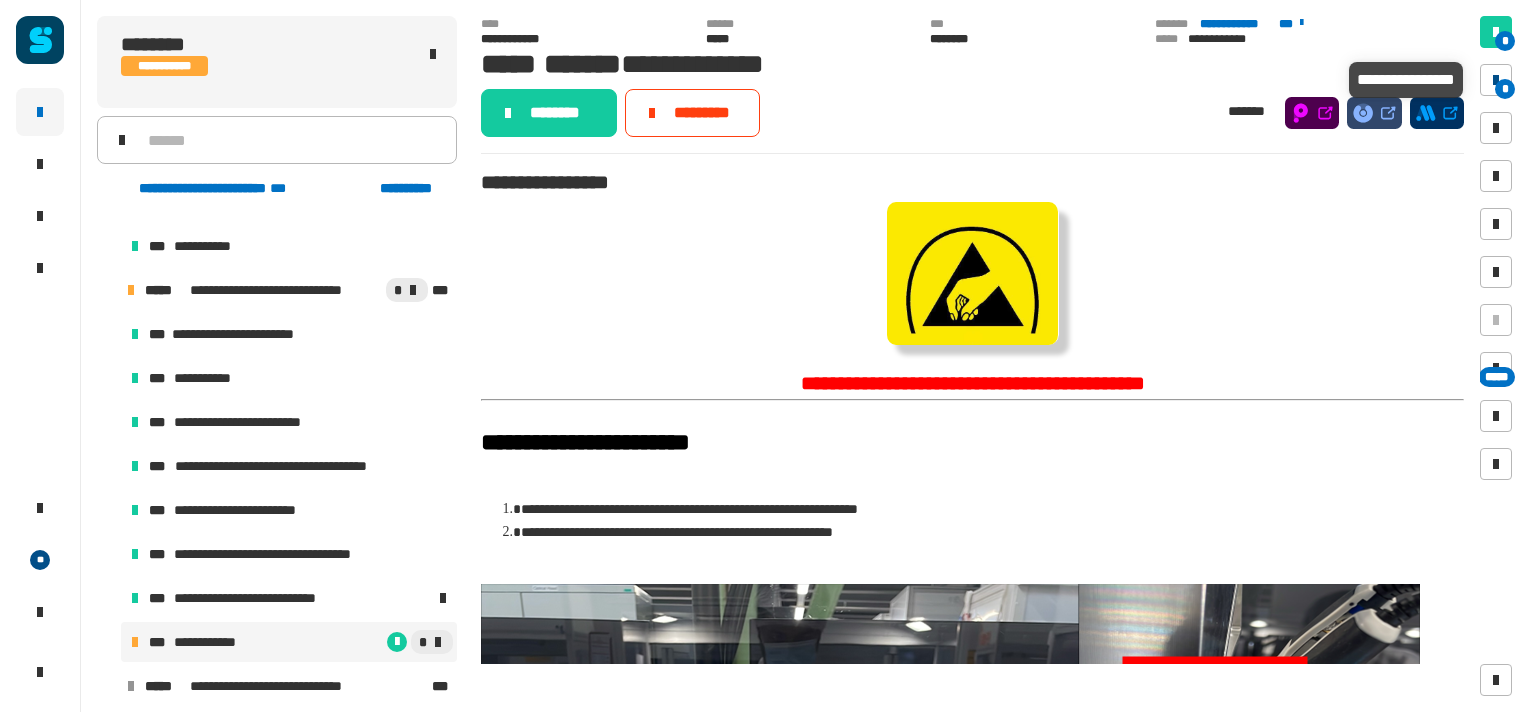 click at bounding box center (1496, 80) 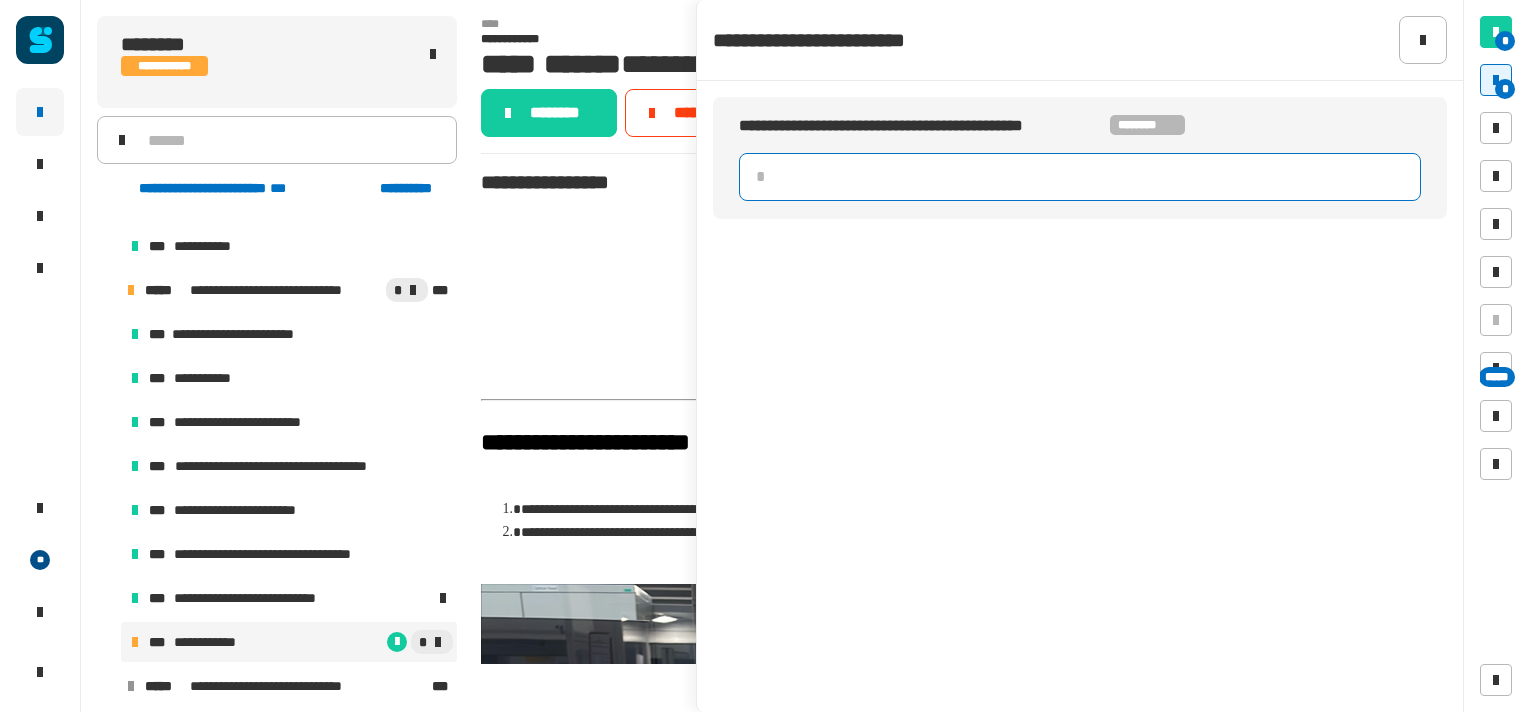 click 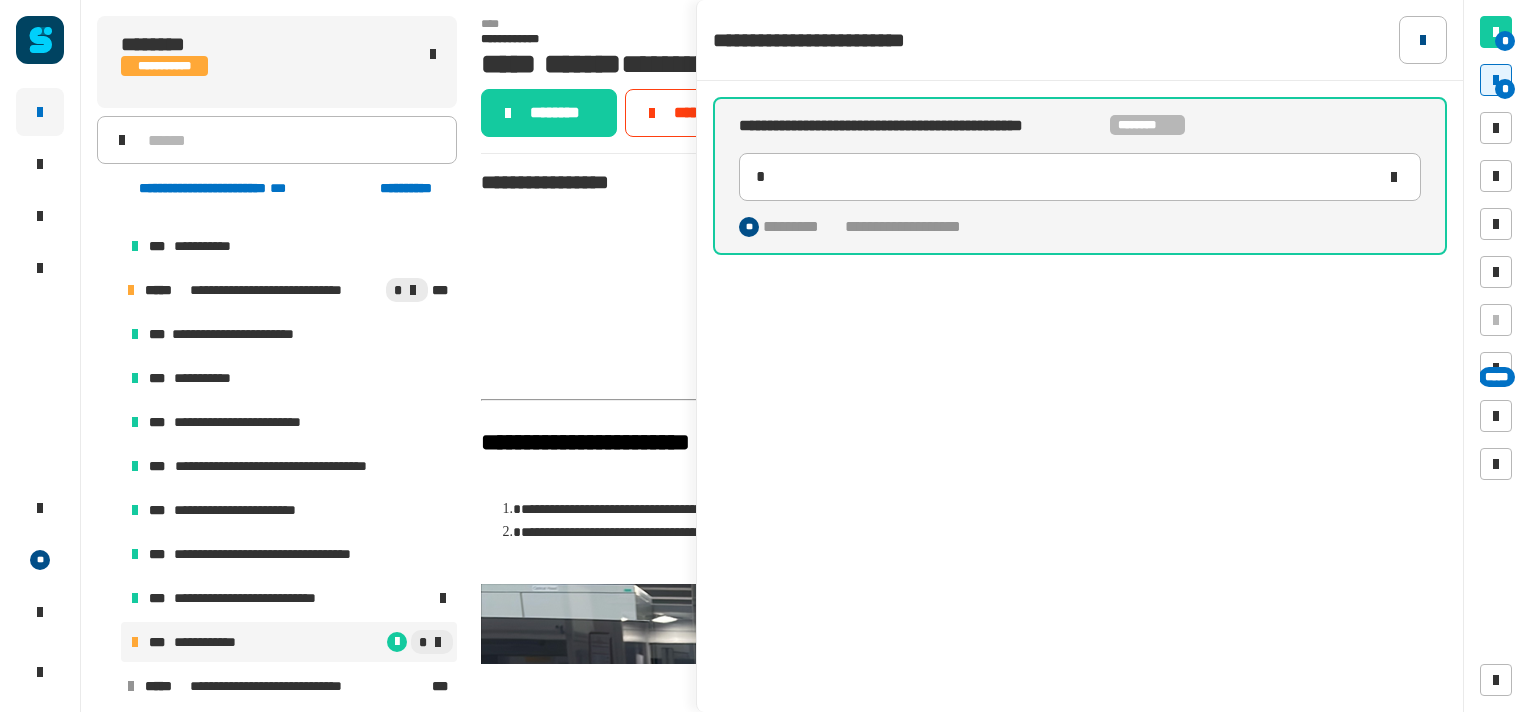click 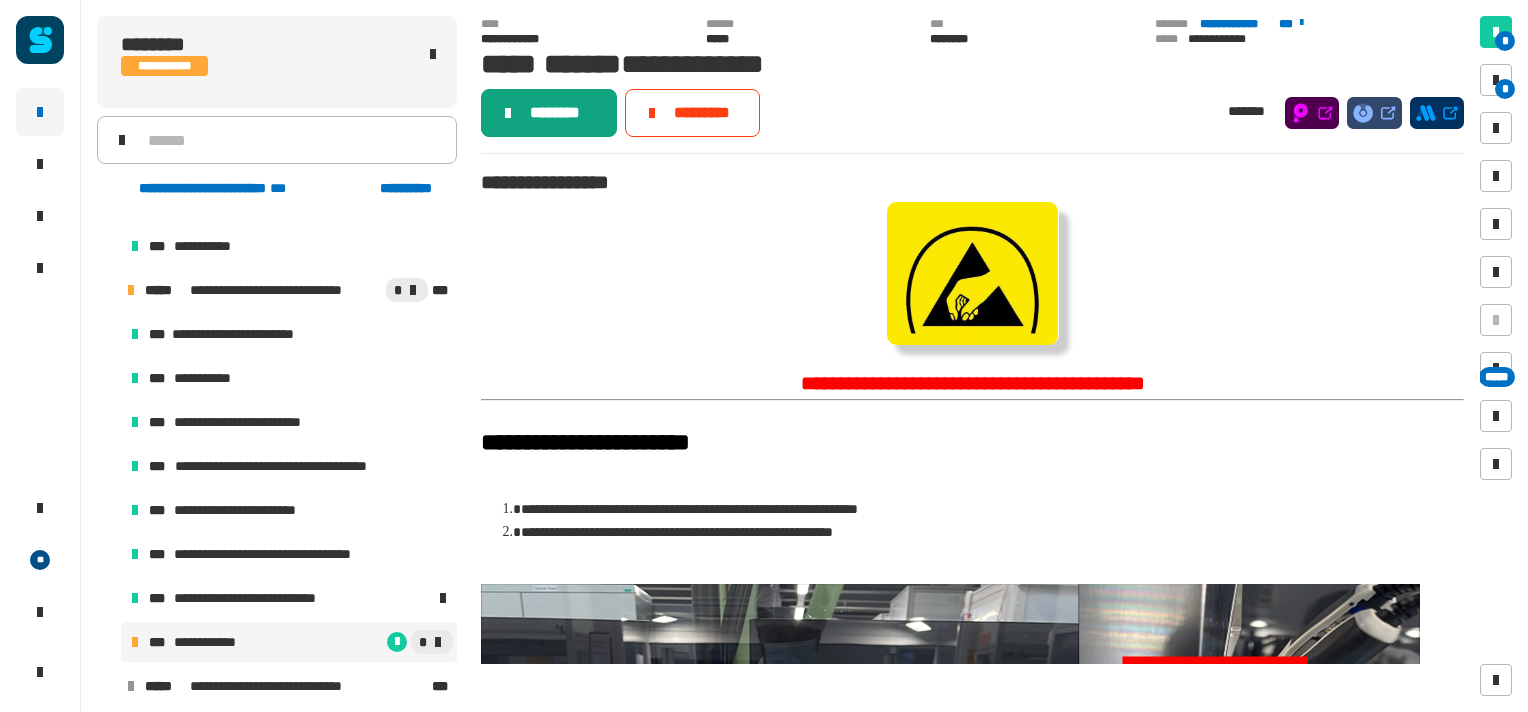 click on "********" 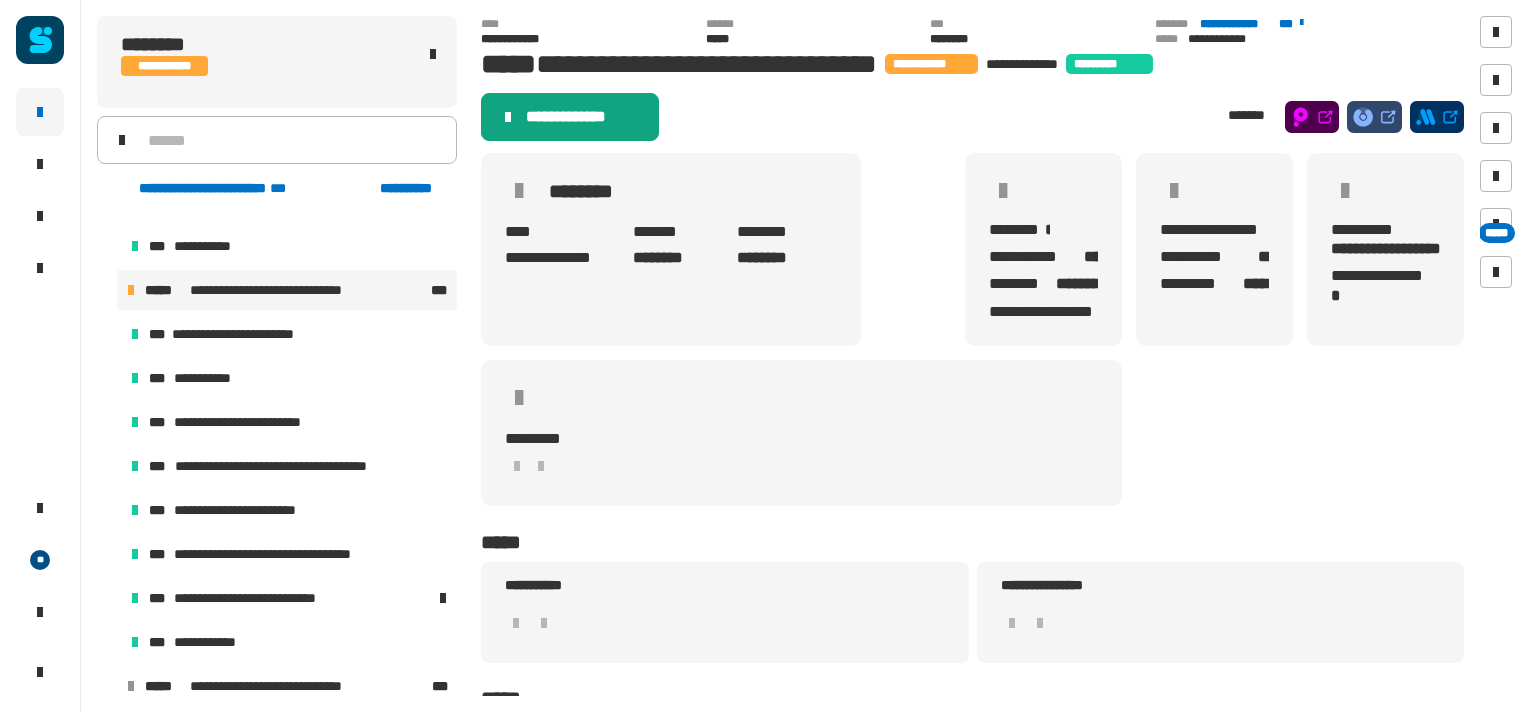 click on "**********" 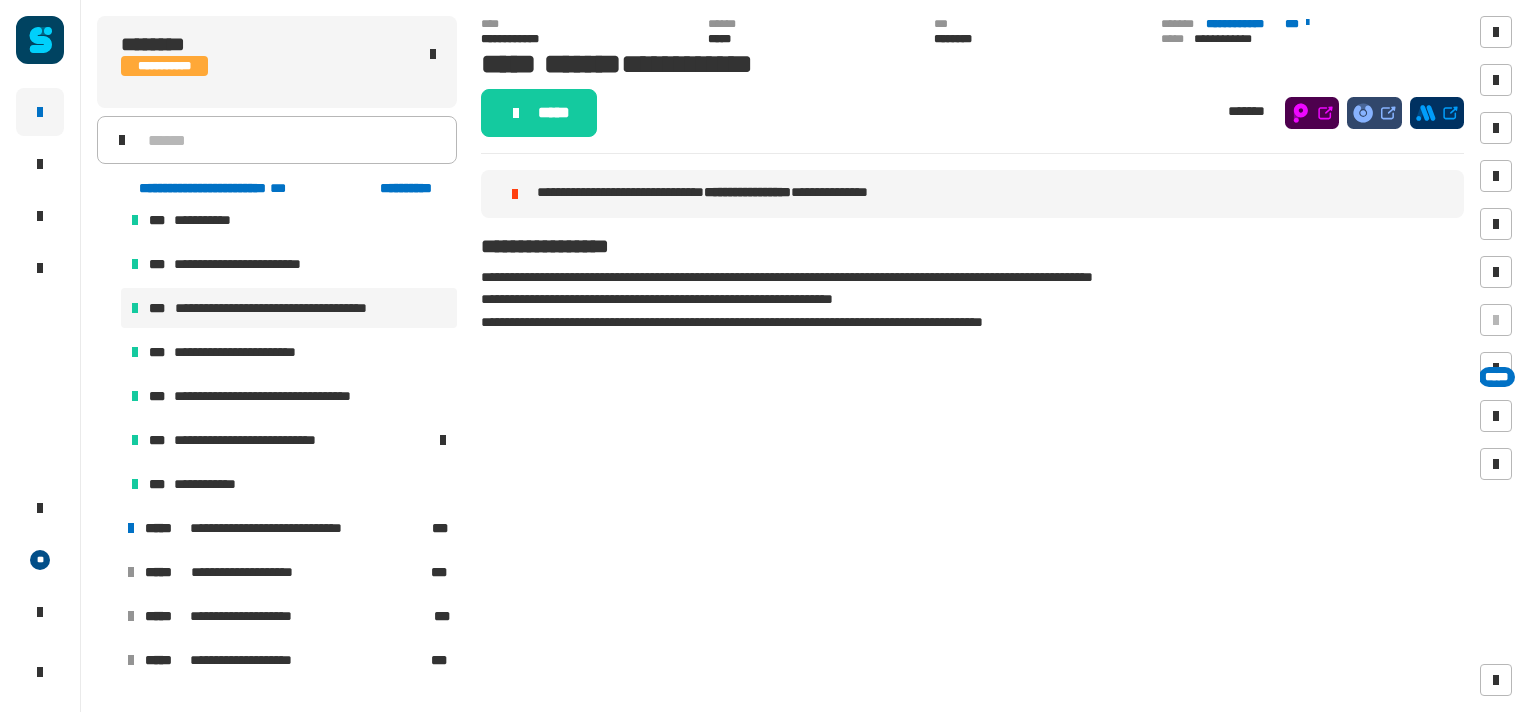 scroll, scrollTop: 290, scrollLeft: 0, axis: vertical 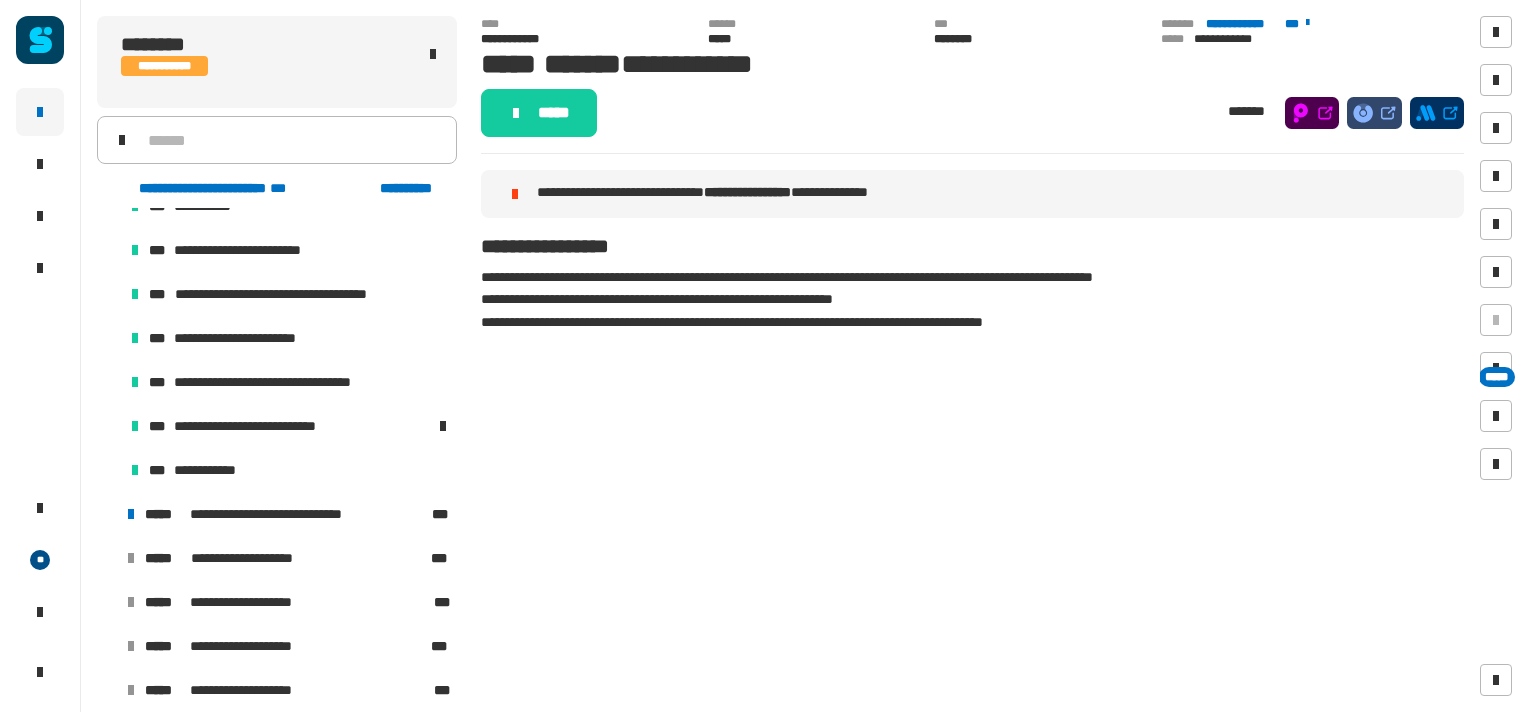 click at bounding box center (107, 514) 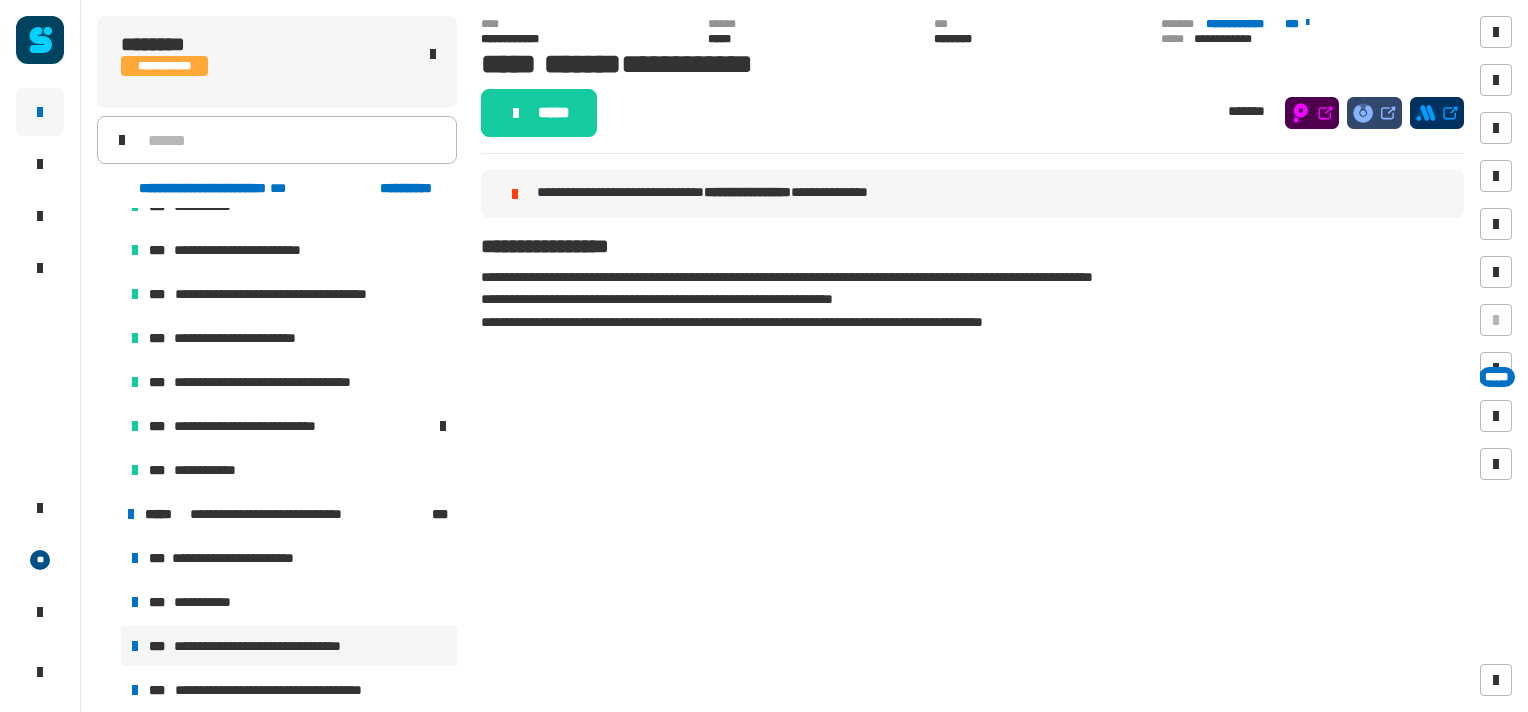 click on "**********" at bounding box center (283, 646) 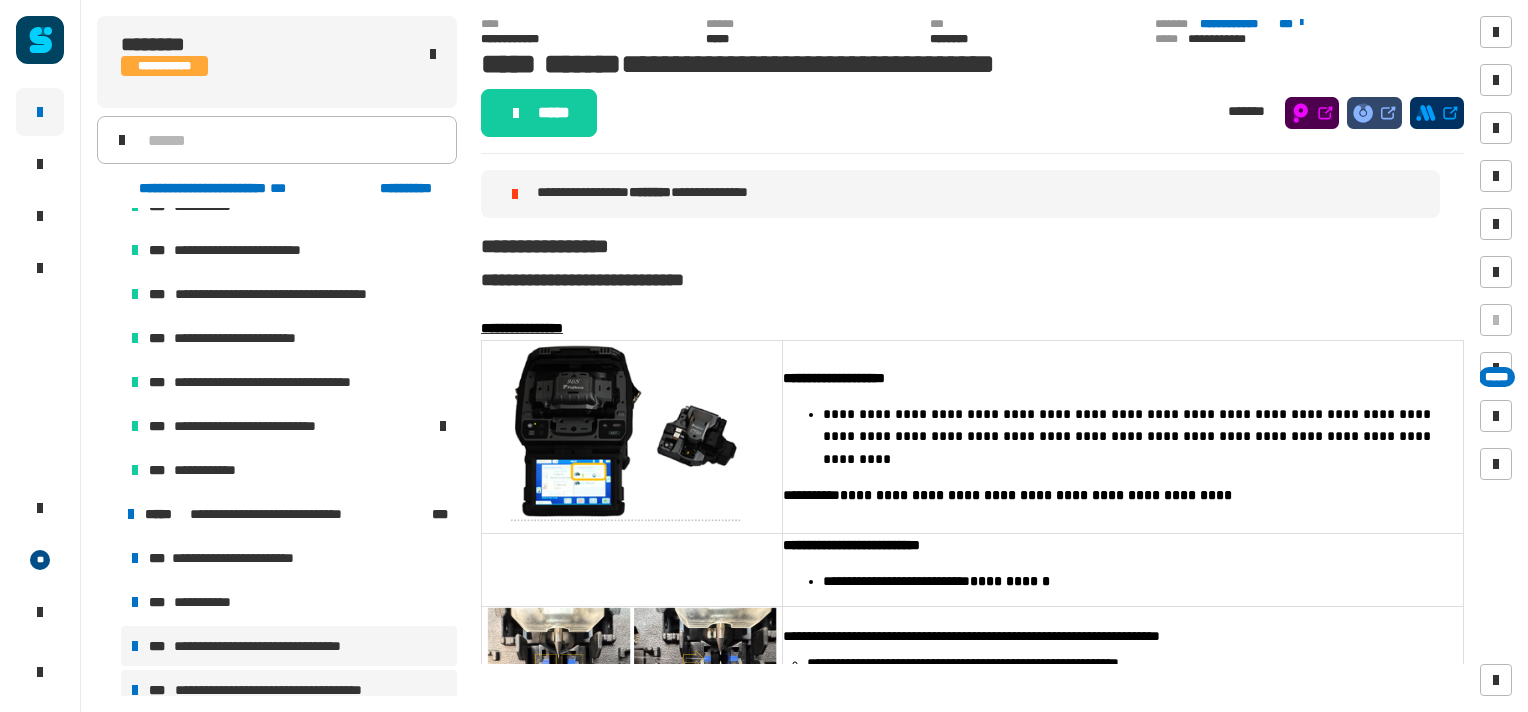click on "**********" at bounding box center [294, 690] 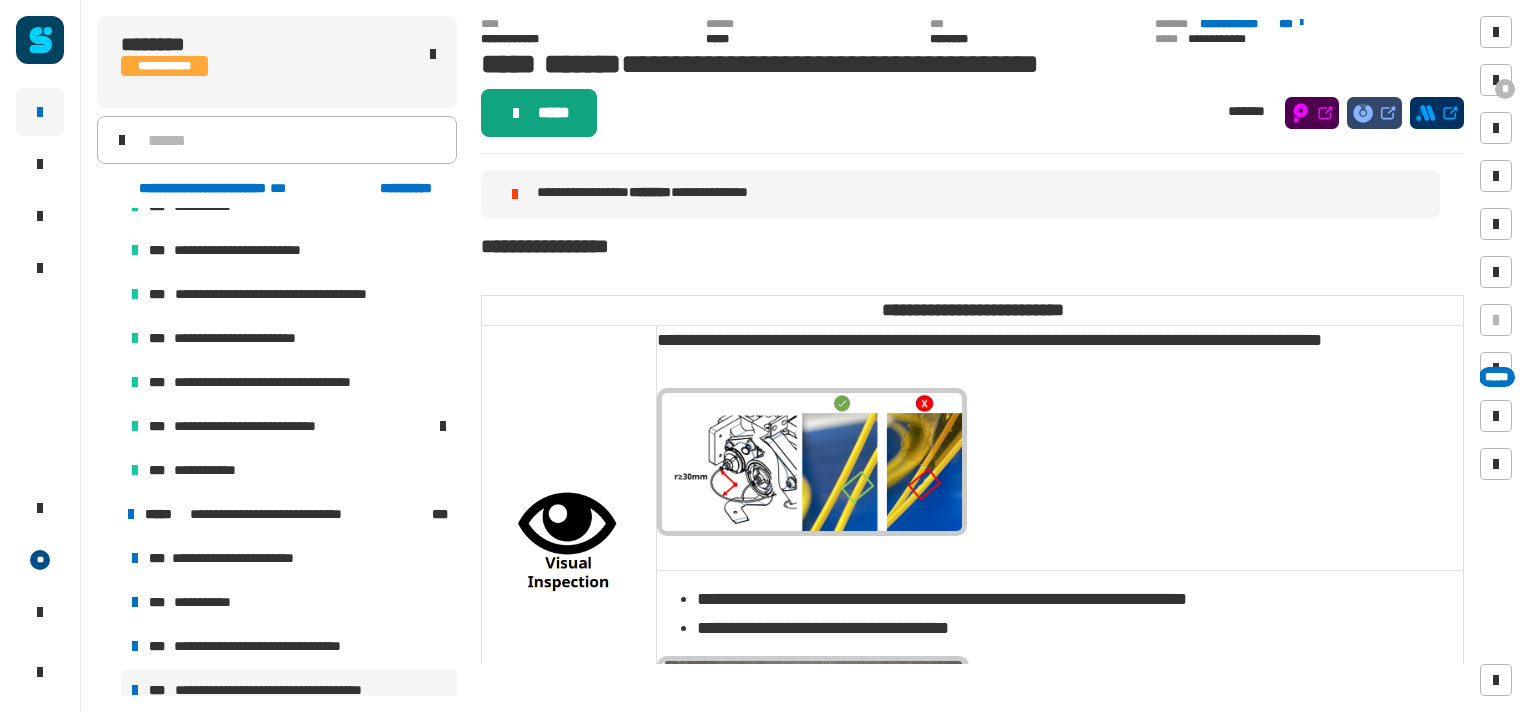 click on "*****" 